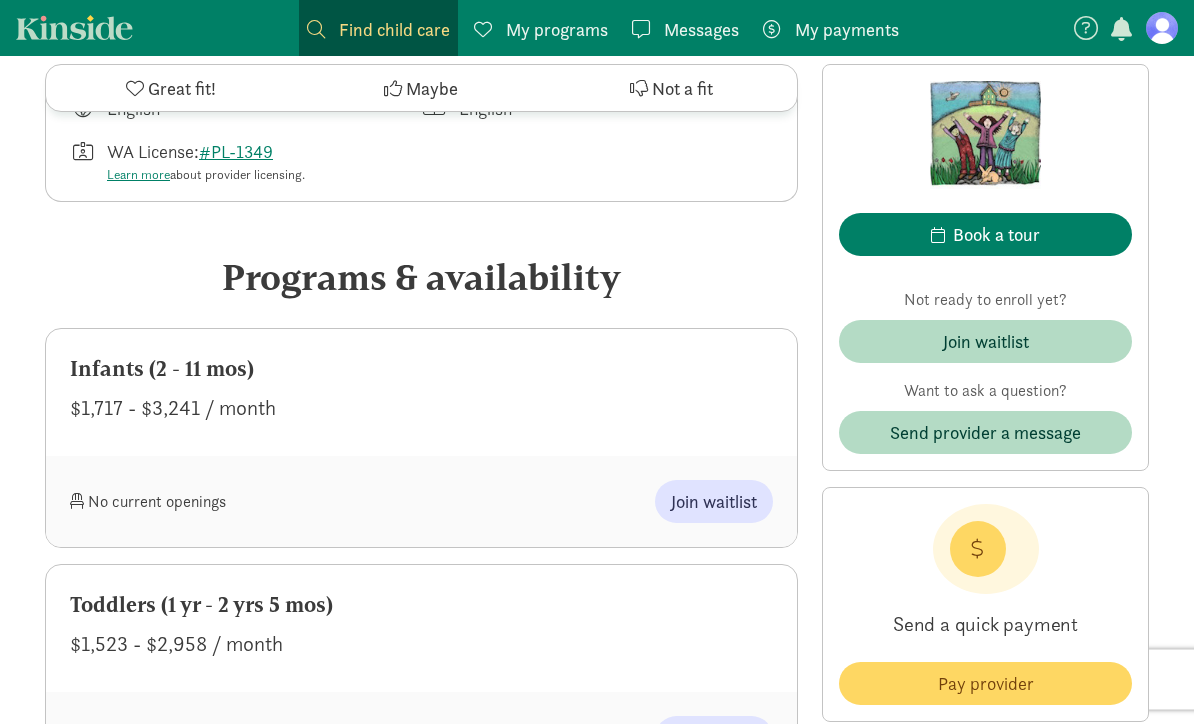 scroll, scrollTop: 729, scrollLeft: 0, axis: vertical 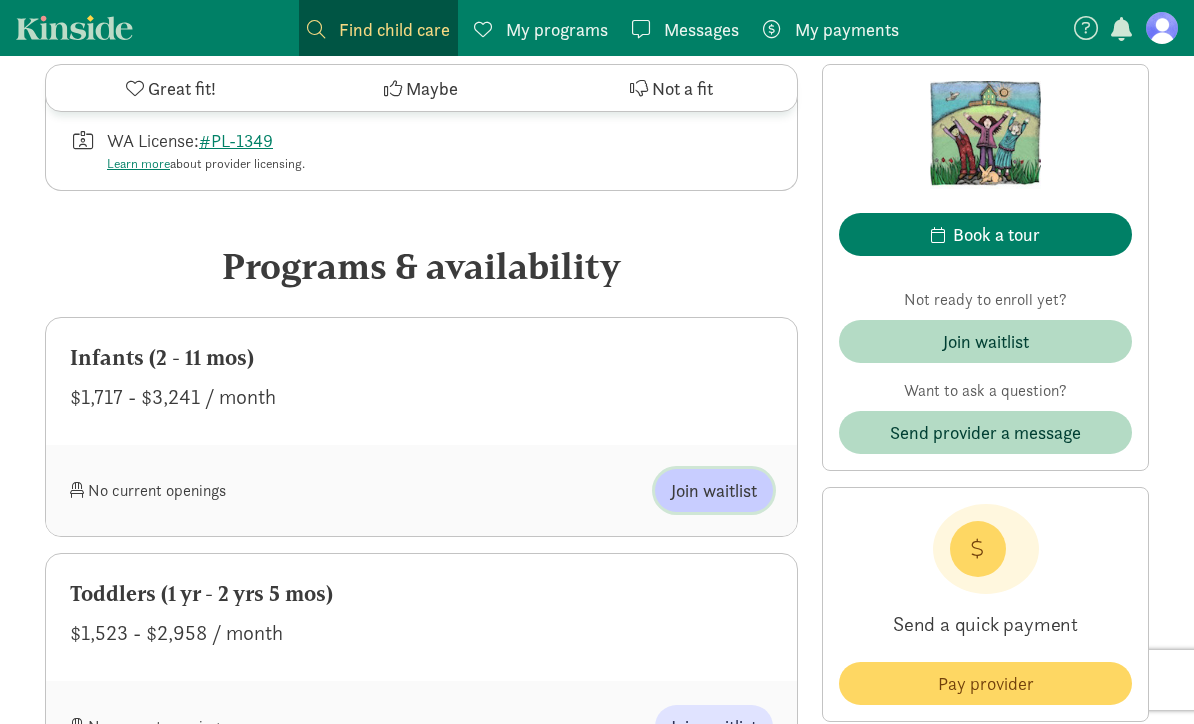 click on "Join waitlist" 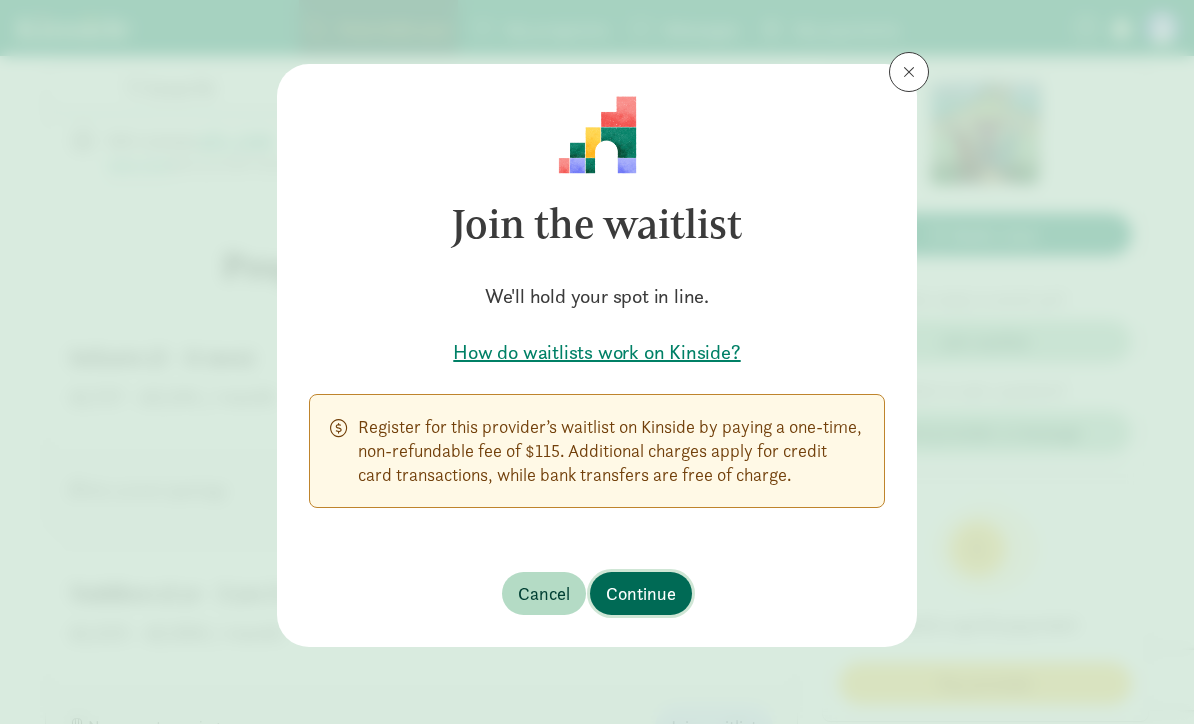 click on "Continue" at bounding box center [641, 593] 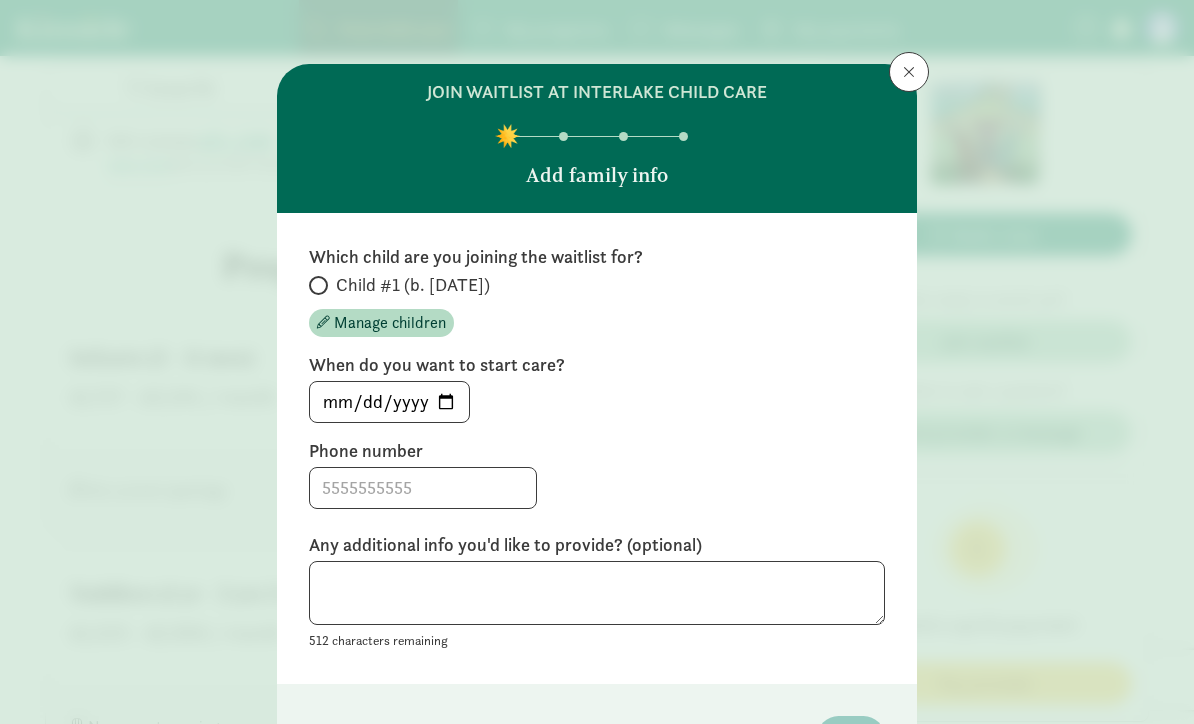 scroll, scrollTop: 57, scrollLeft: 0, axis: vertical 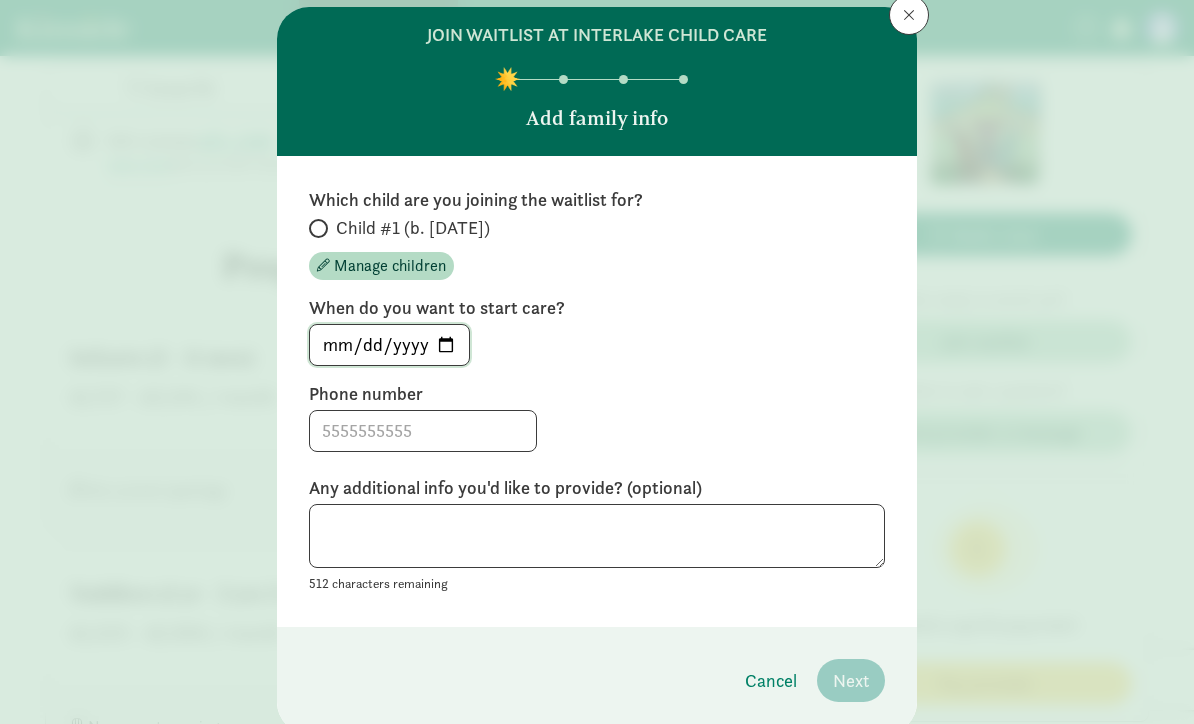 click on "[DATE]" 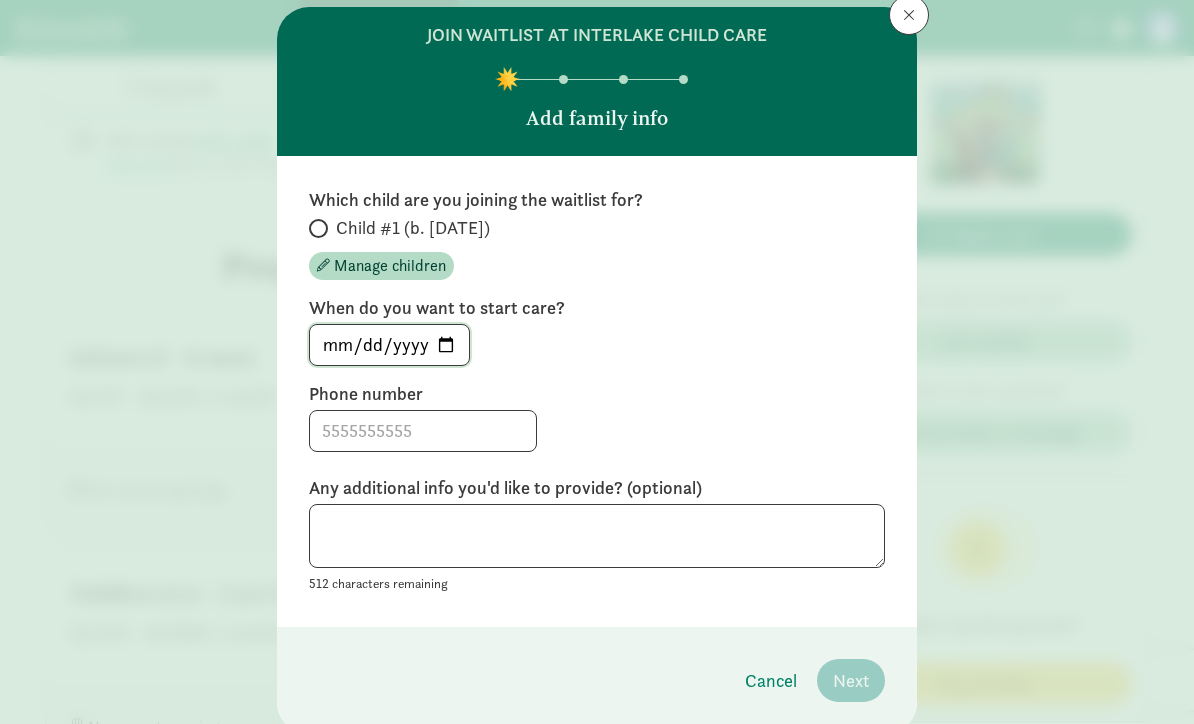 click on "[DATE]" 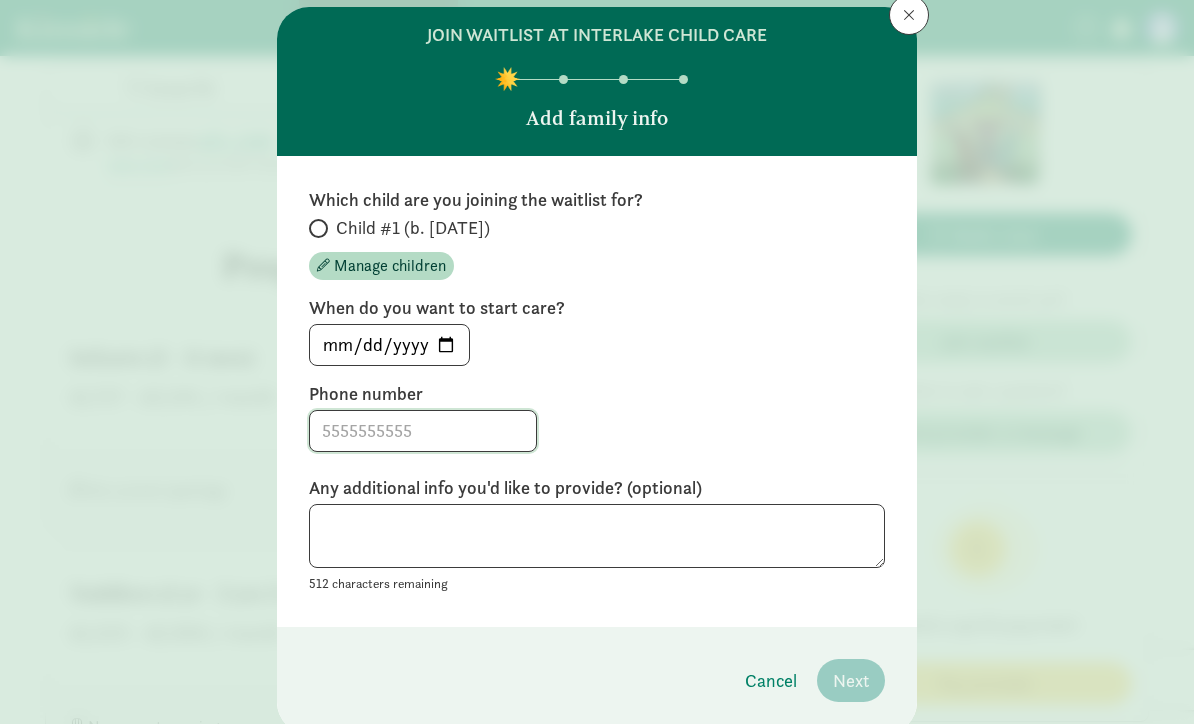 click 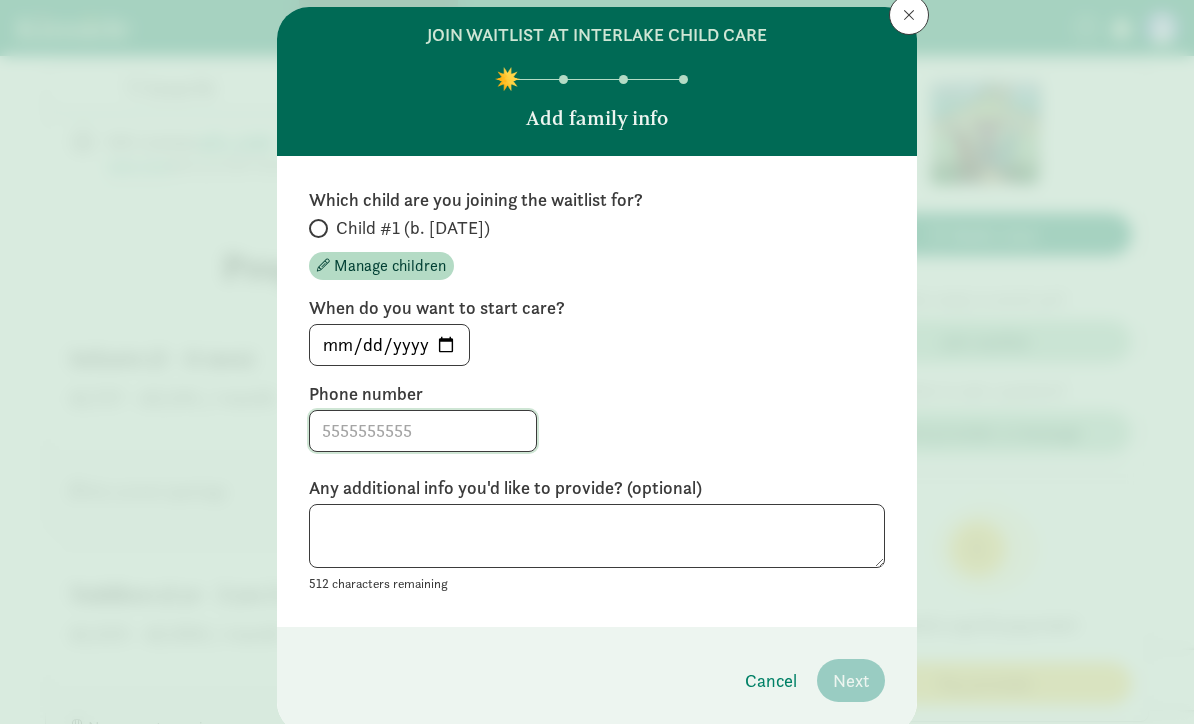 type on "4049091976" 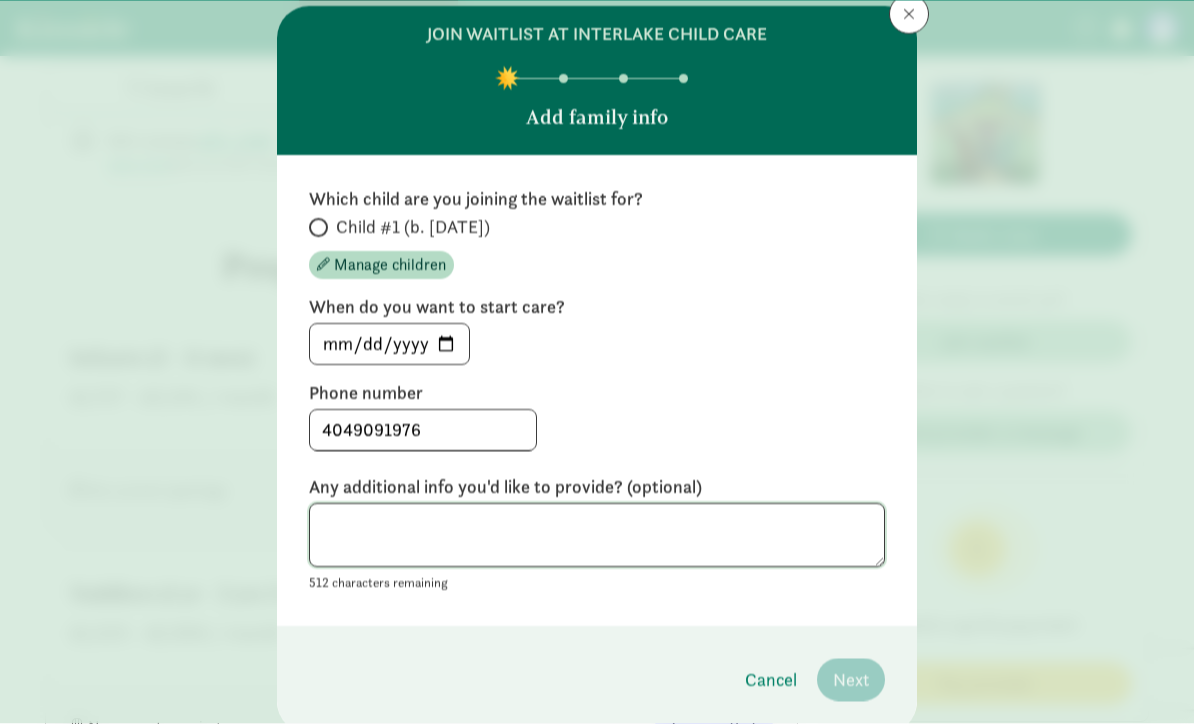 click at bounding box center [597, 536] 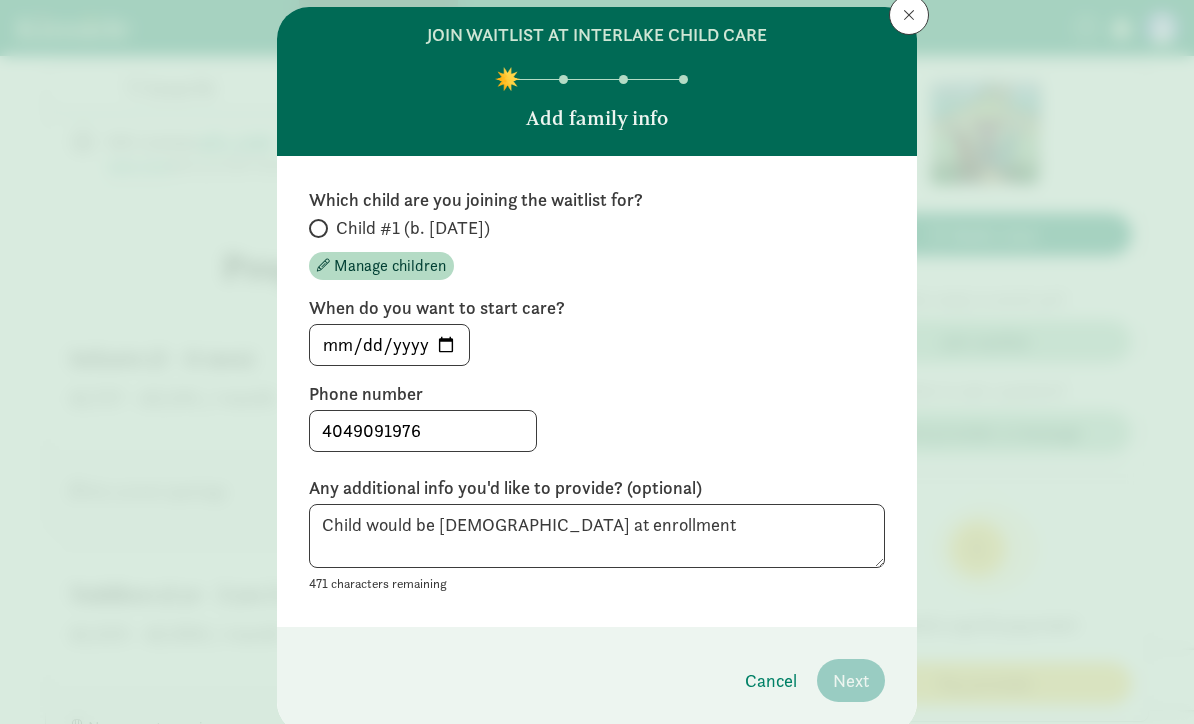 drag, startPoint x: 621, startPoint y: 516, endPoint x: 333, endPoint y: 521, distance: 288.0434 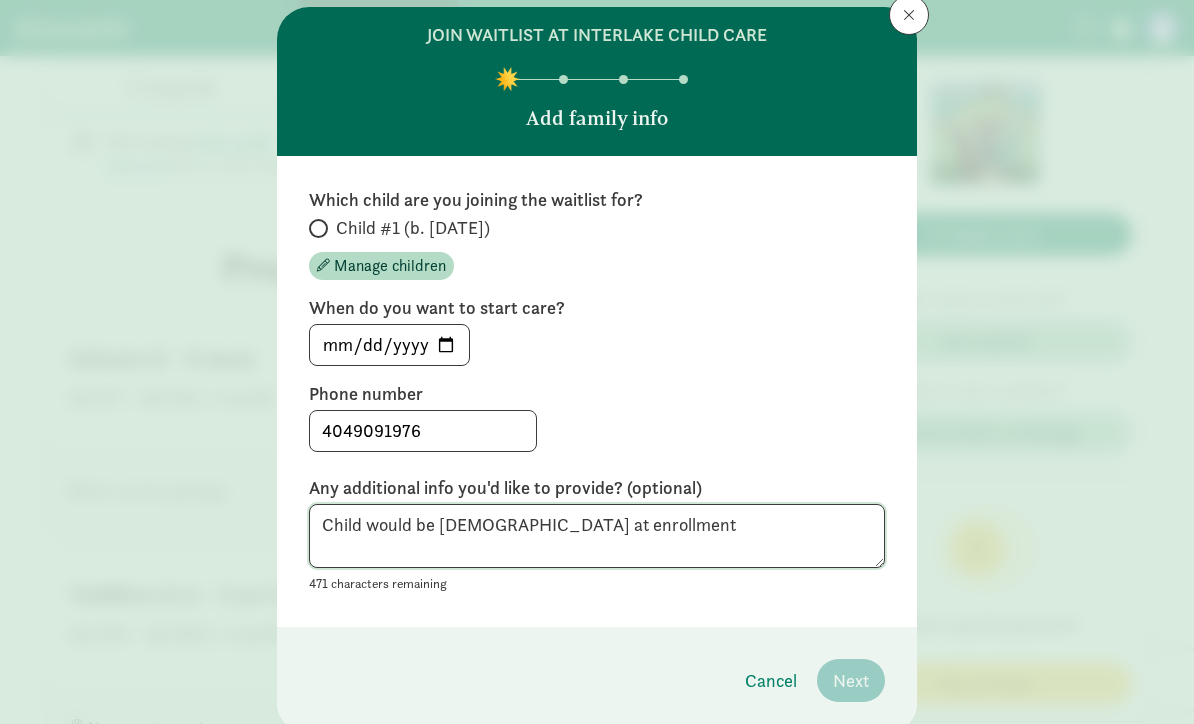 click on "Child would be [DEMOGRAPHIC_DATA] at enrollment" at bounding box center (597, 536) 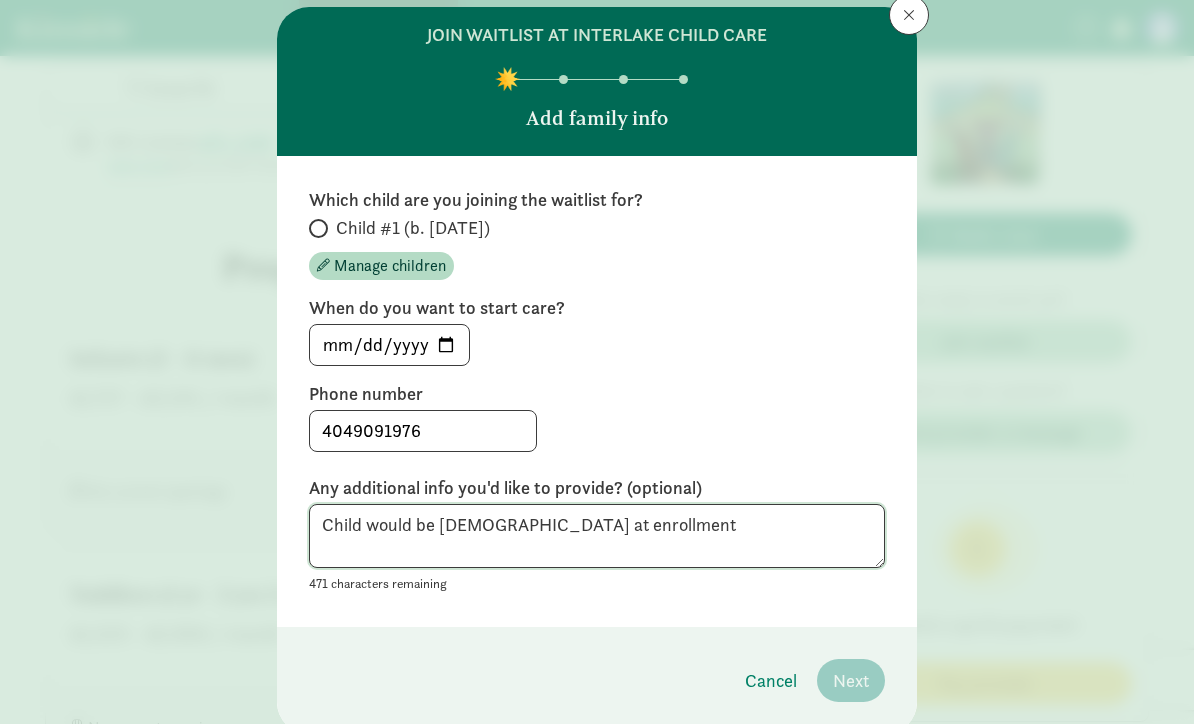 drag, startPoint x: 698, startPoint y: 532, endPoint x: 274, endPoint y: 536, distance: 424.01886 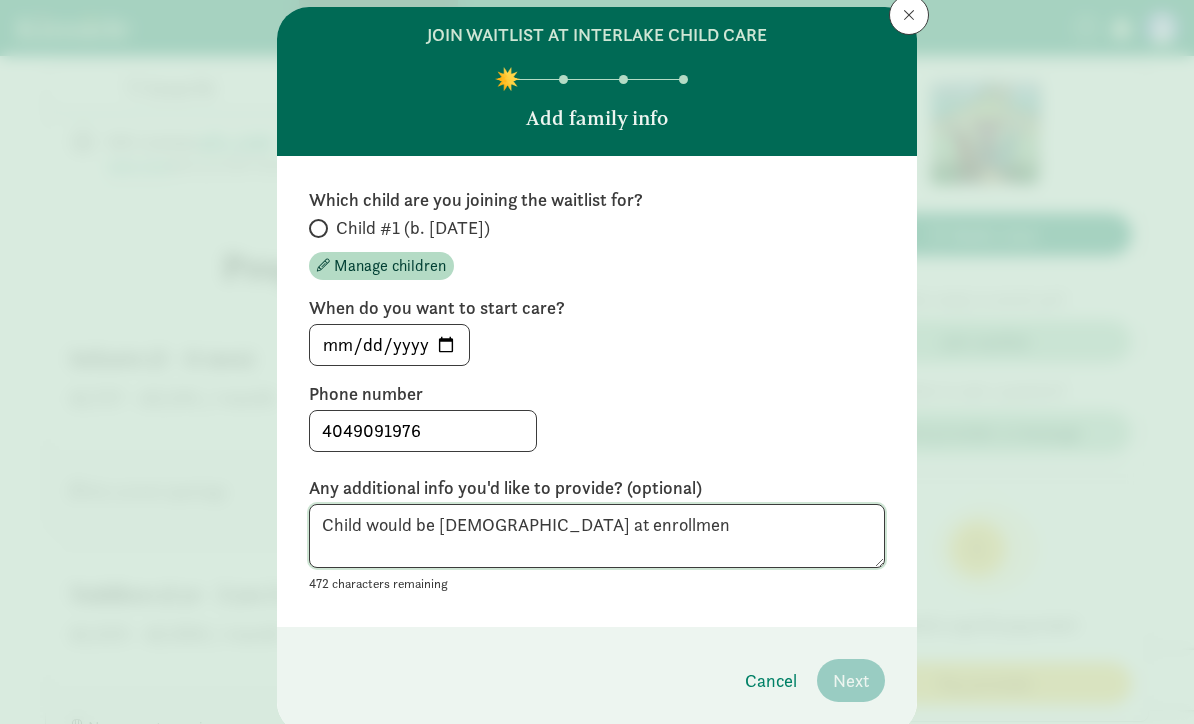 click on "Child would be [DEMOGRAPHIC_DATA] at enrollmen" at bounding box center [597, 536] 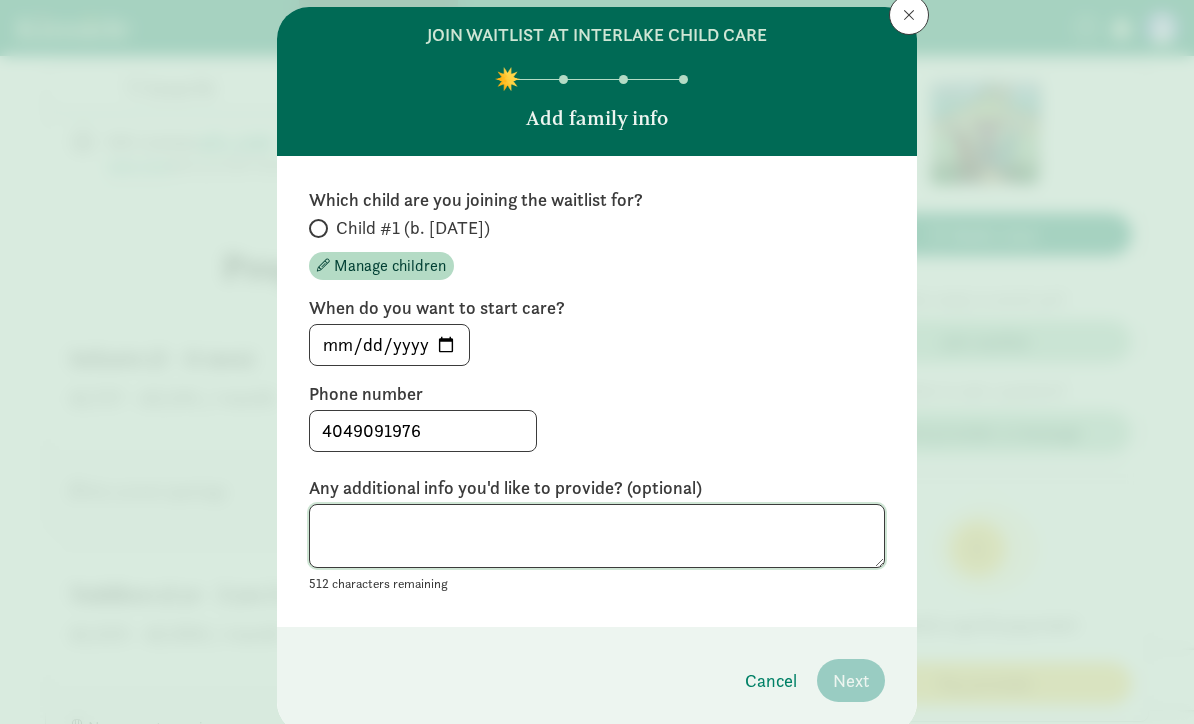 type 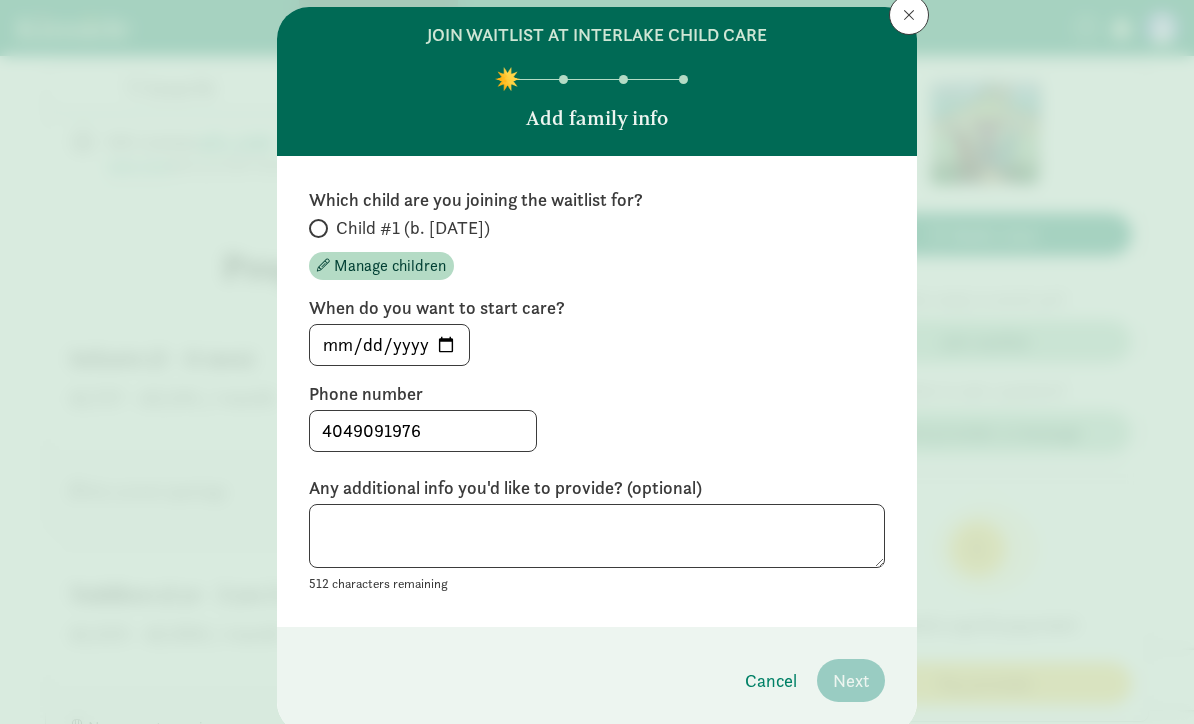 click on "512 characters remaining" at bounding box center (597, 550) 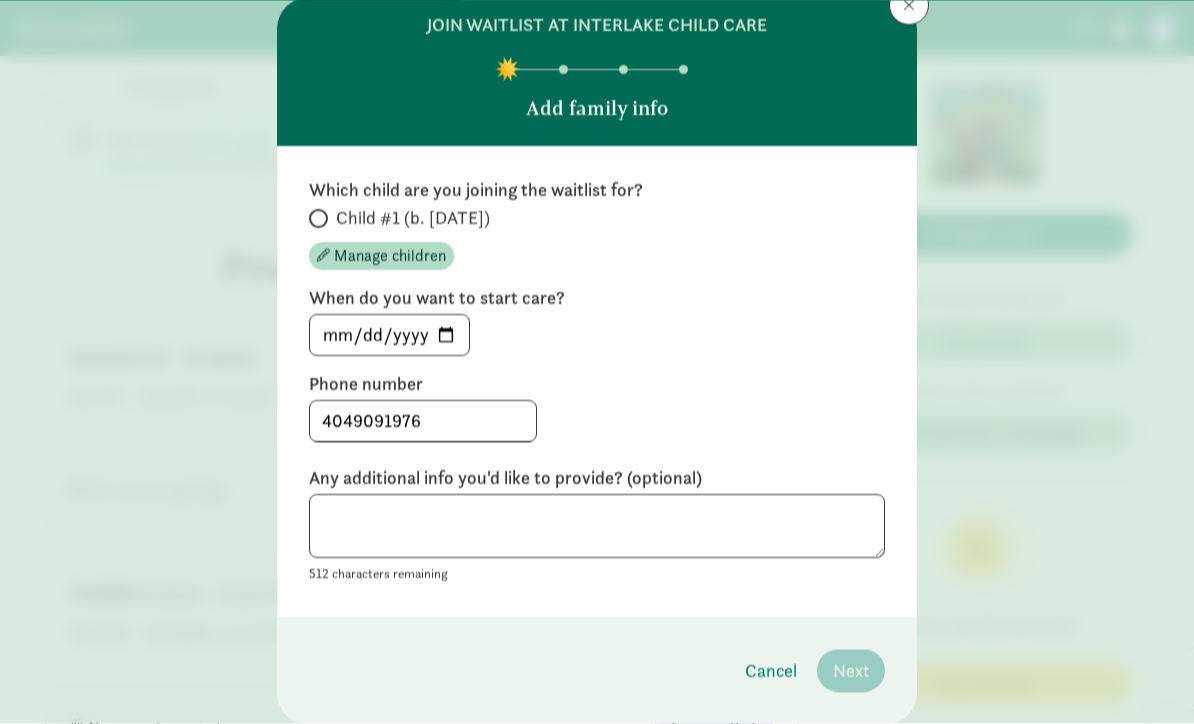 scroll, scrollTop: 65, scrollLeft: 0, axis: vertical 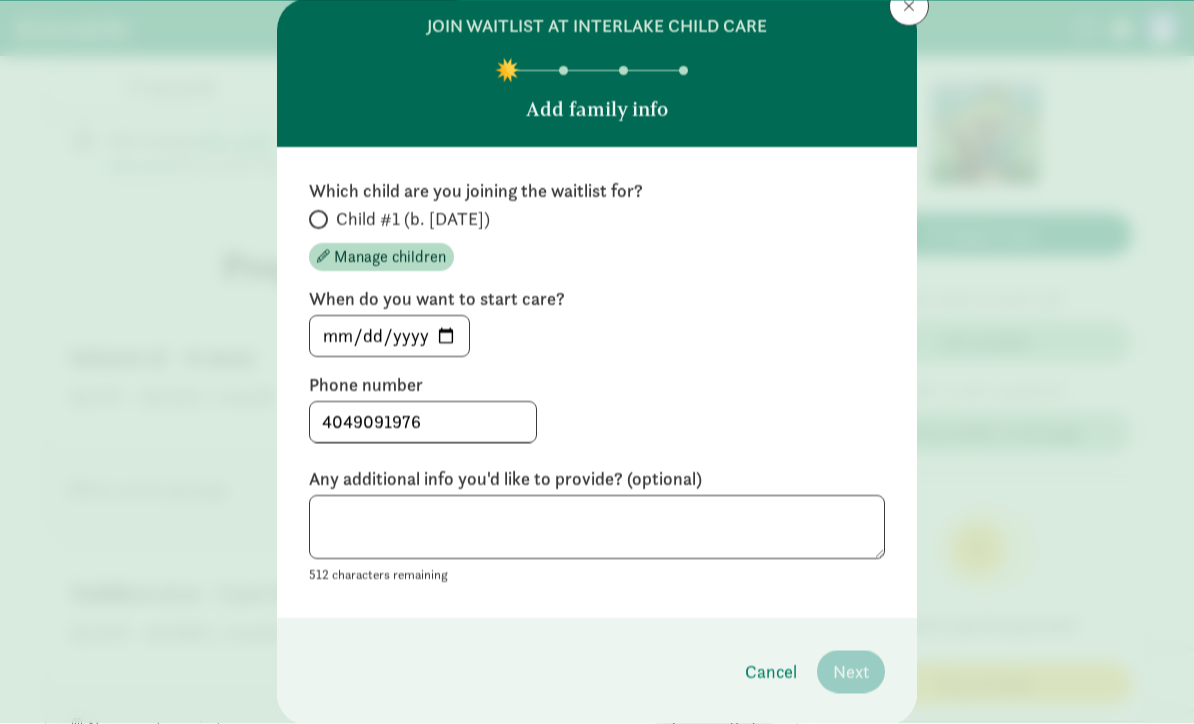 click on "512 characters remaining" at bounding box center (597, 542) 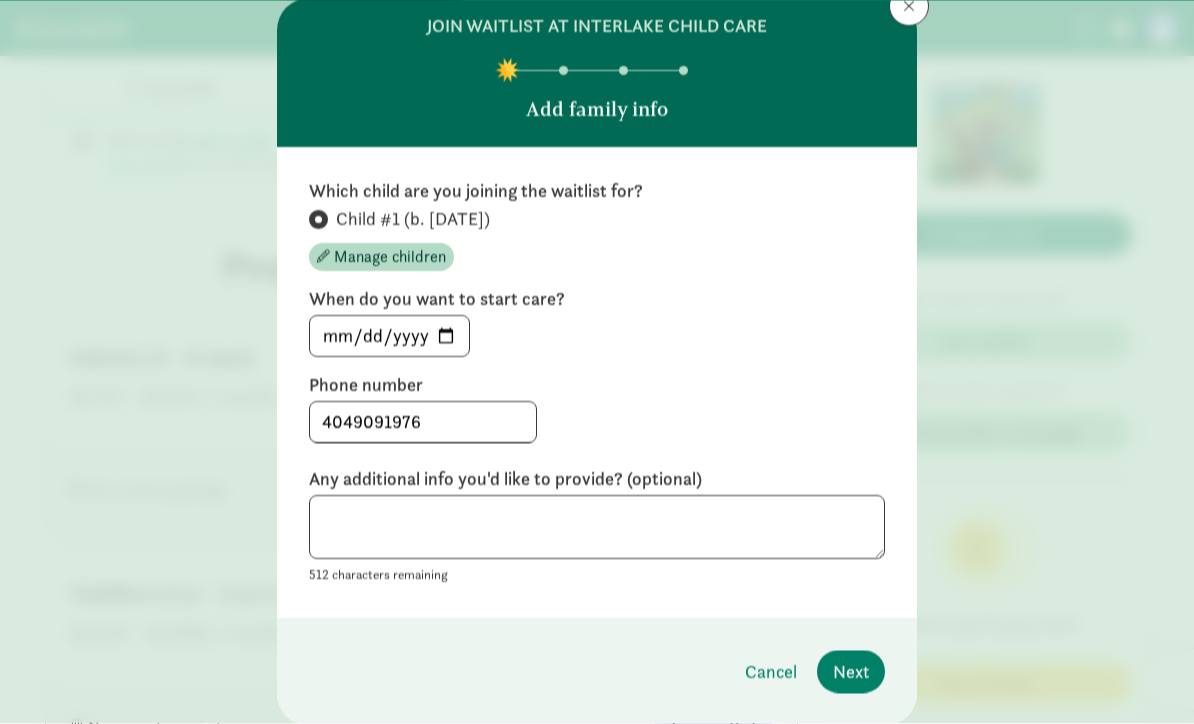 scroll, scrollTop: 730, scrollLeft: 0, axis: vertical 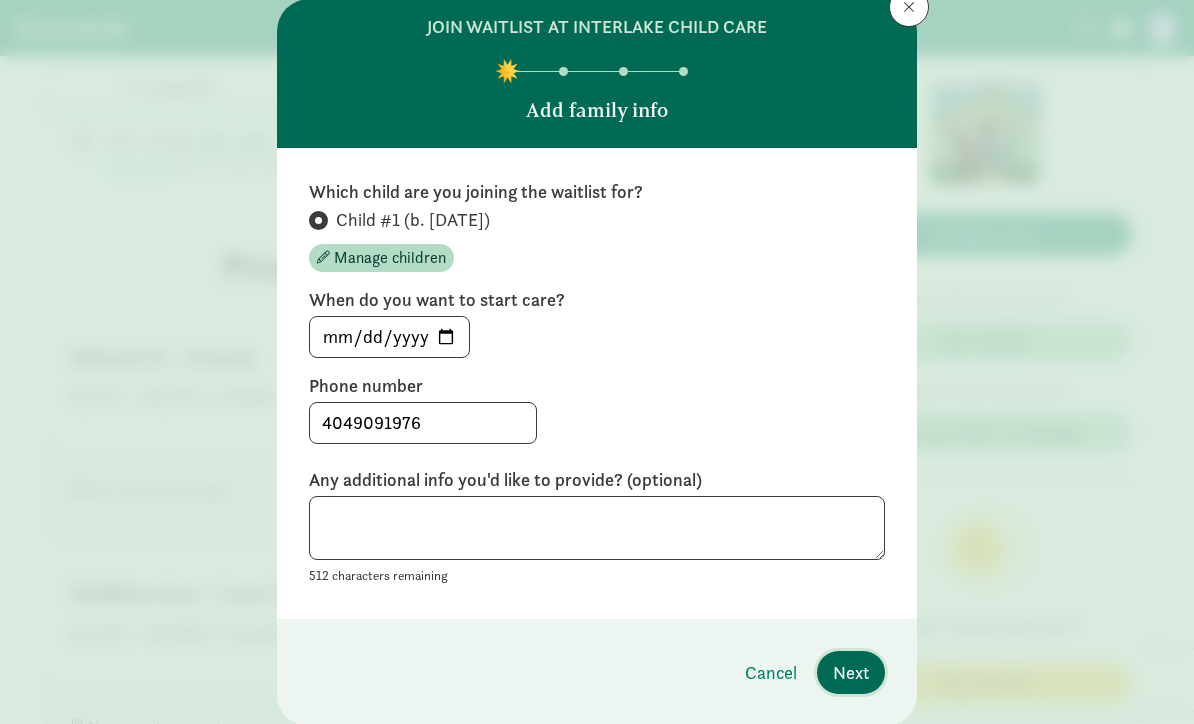 click on "Next" at bounding box center [851, 672] 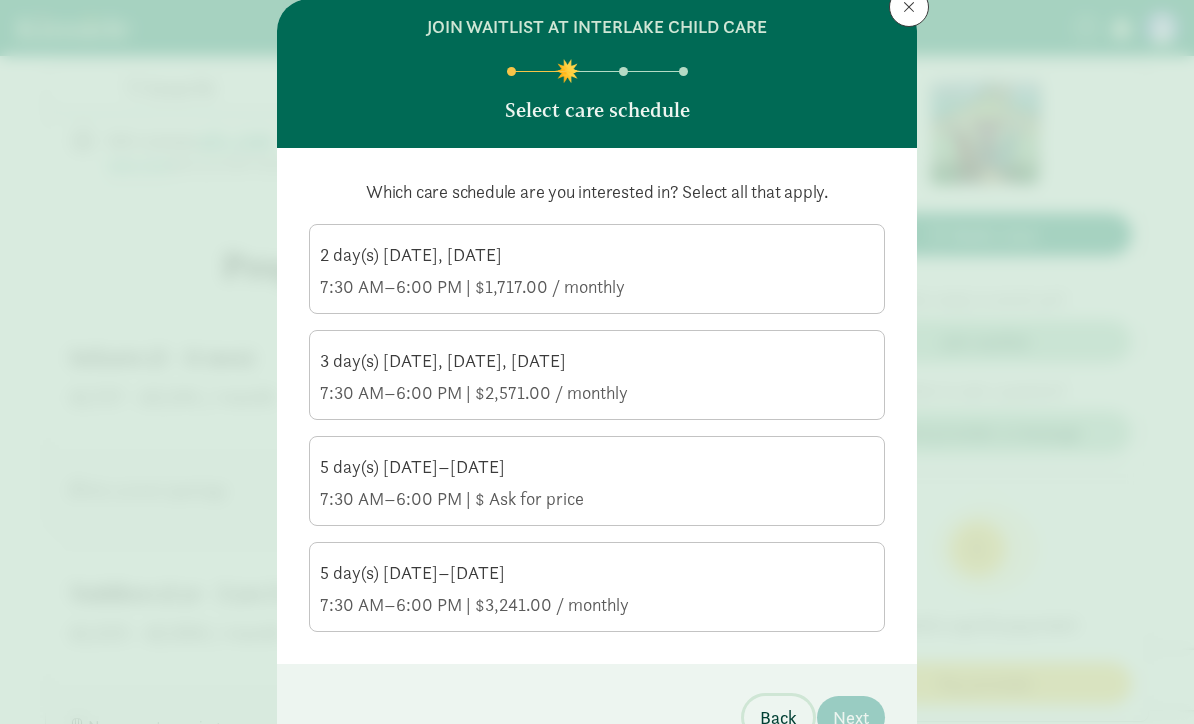 click on "Back" at bounding box center (778, 717) 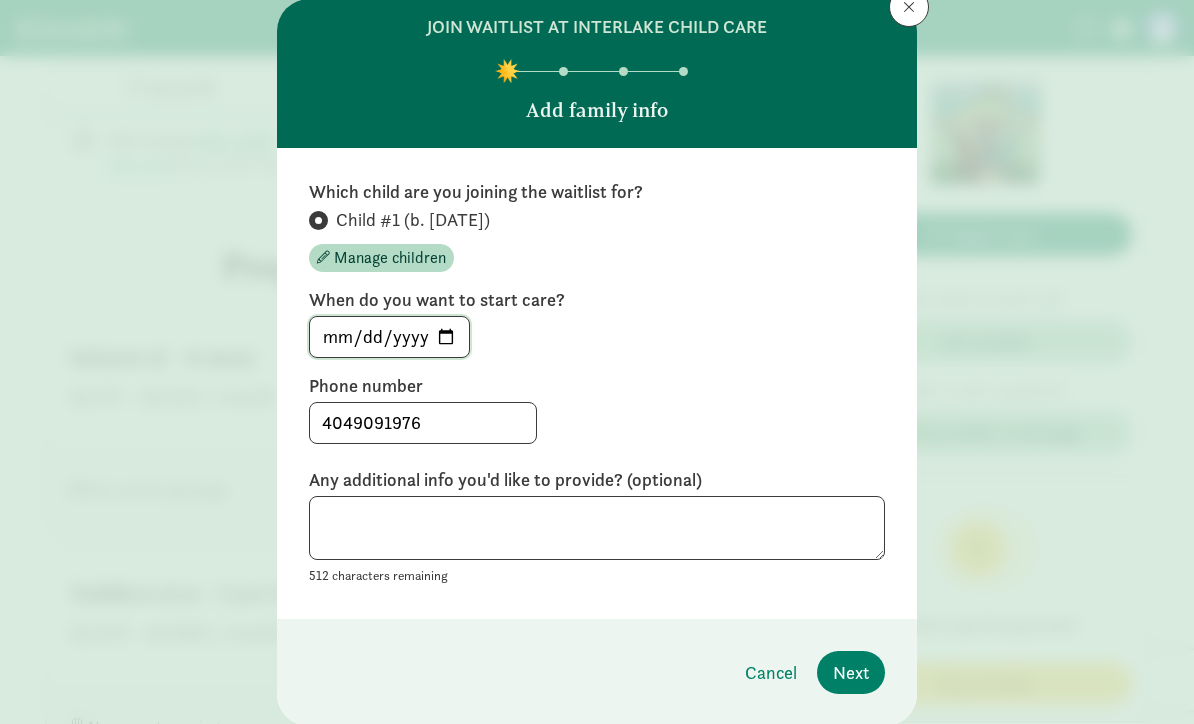 click on "[DATE]" 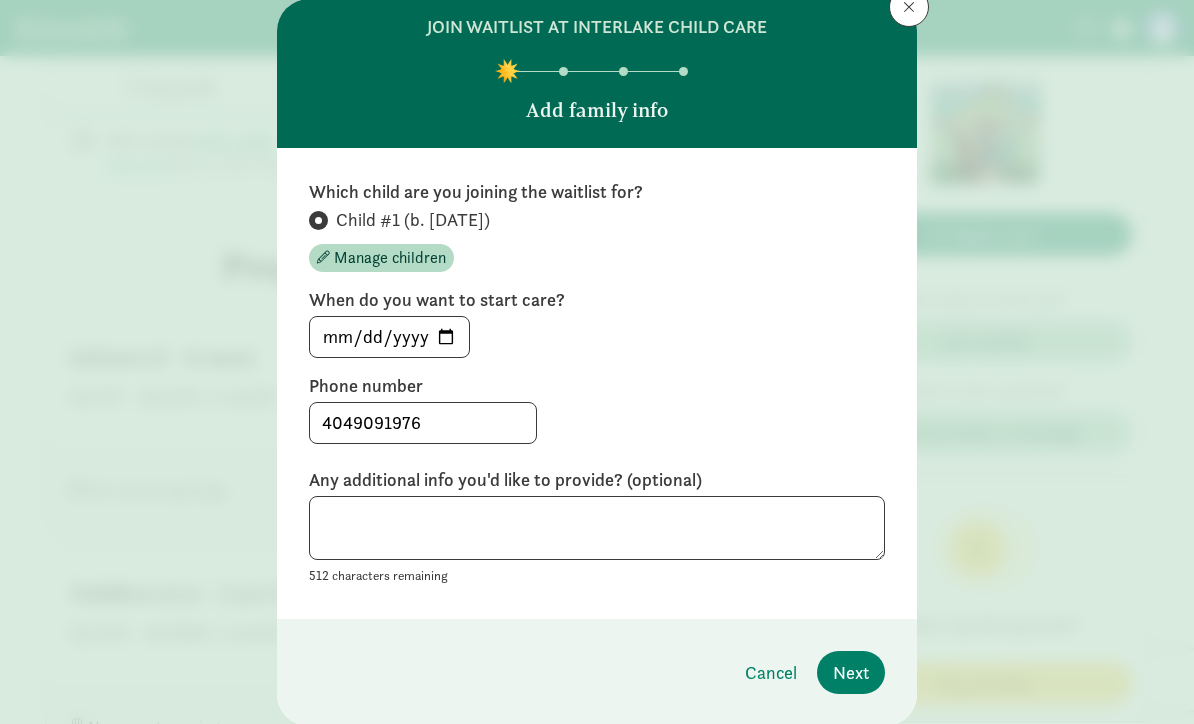 drag, startPoint x: 374, startPoint y: 333, endPoint x: 900, endPoint y: 379, distance: 528.00757 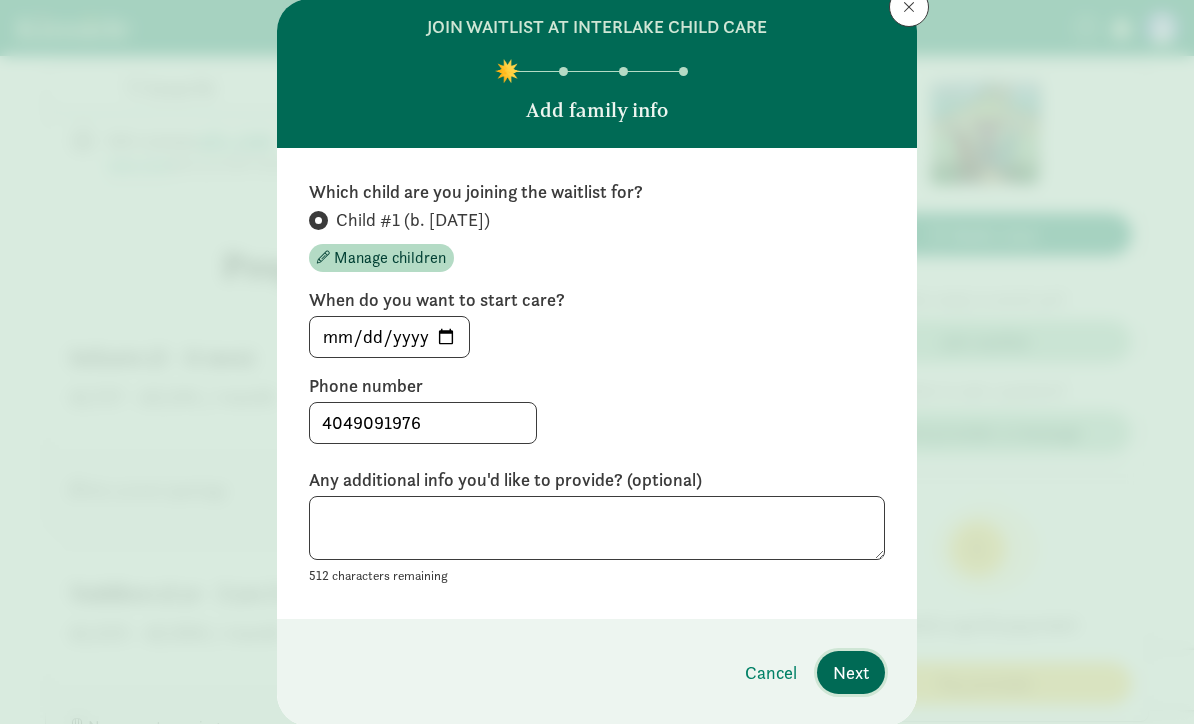 click on "Next" at bounding box center [851, 672] 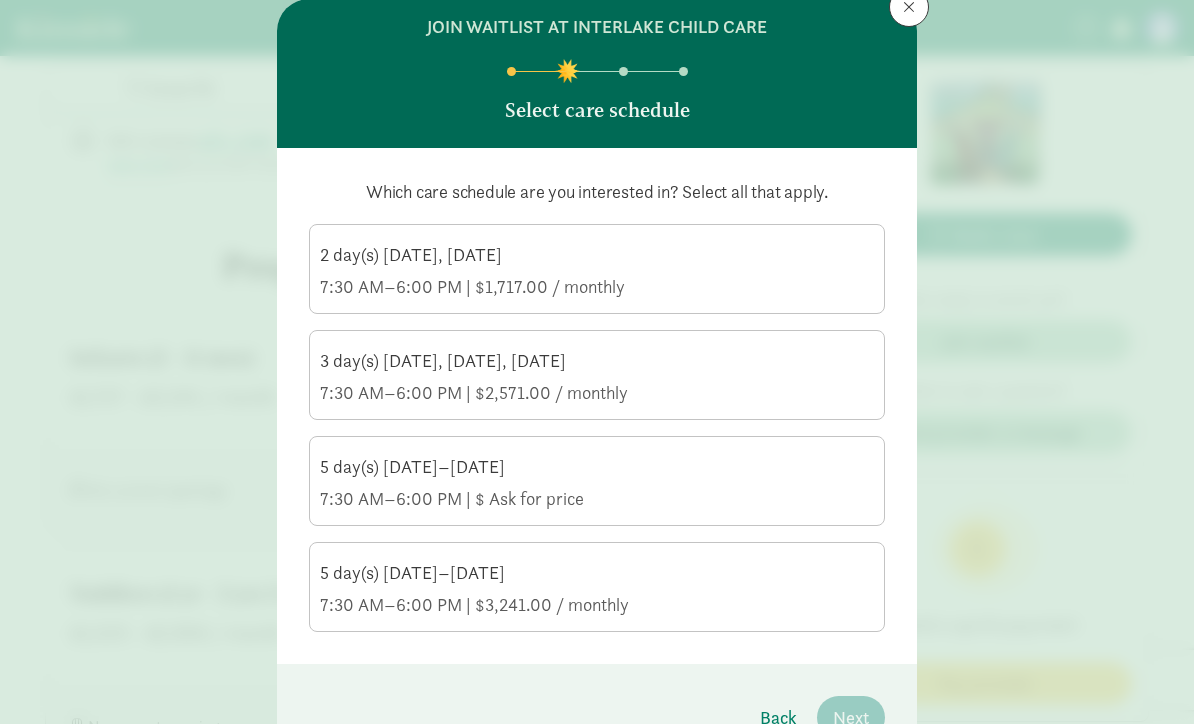 click on "3 day(s) [DATE], [DATE], [DATE]" 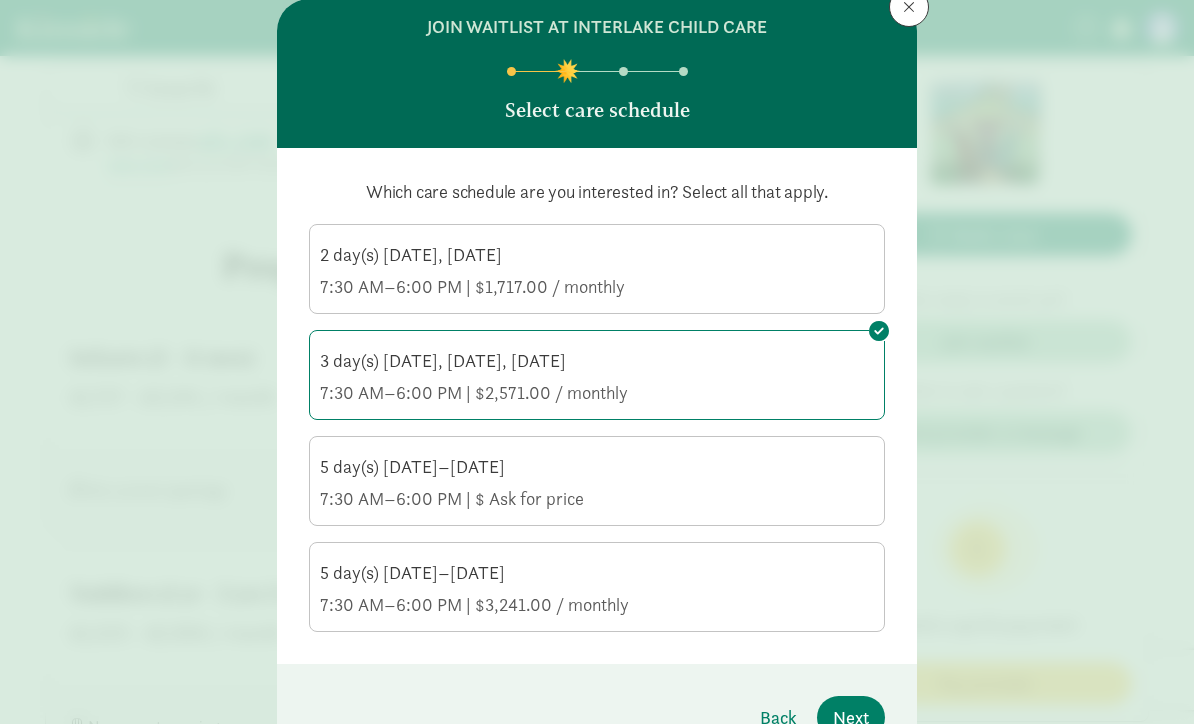 click on "5 day(s) [DATE]–[DATE]" 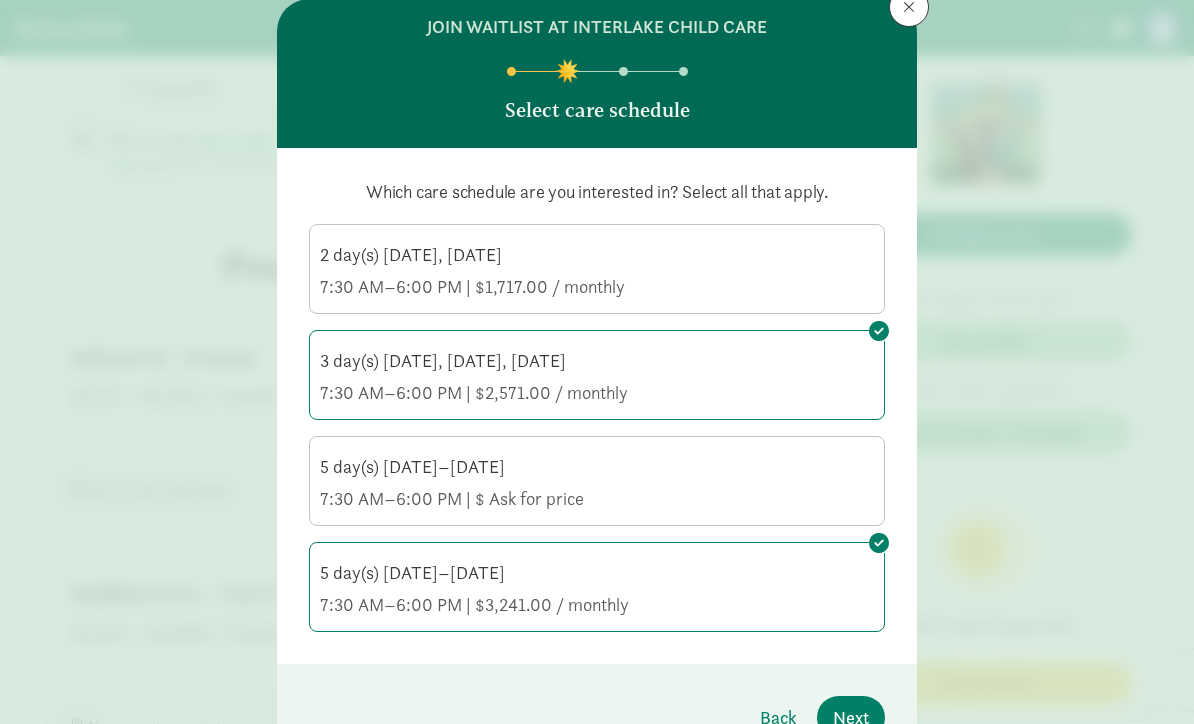 click on "2 day(s) [DATE], [DATE] 7:30 AM–6:00 PM | $1,717.00 / monthly" at bounding box center (597, 271) 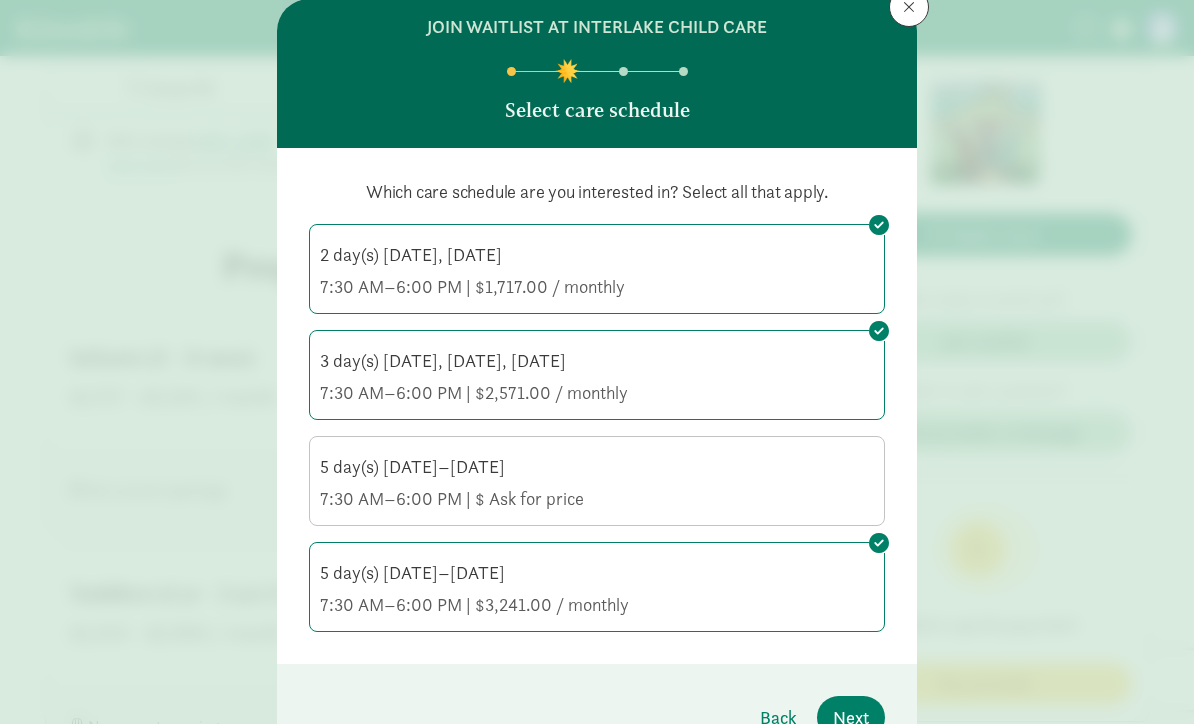 click on "5 day(s) [DATE]–[DATE]" 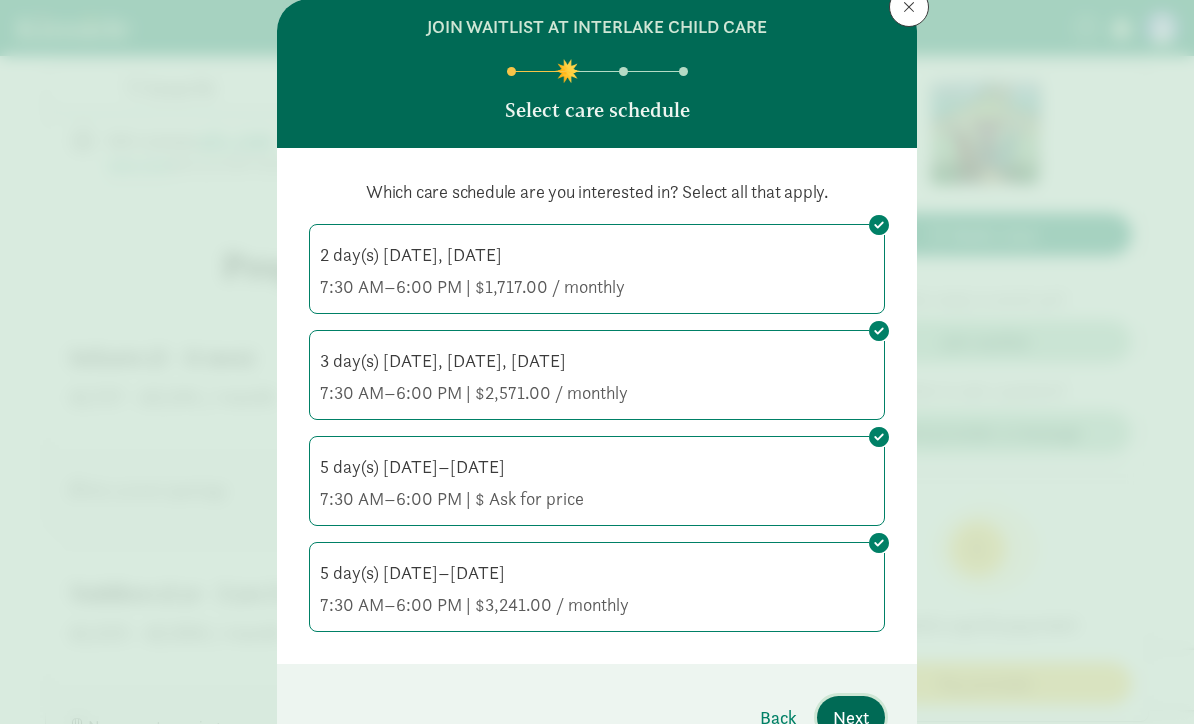 click on "Next" at bounding box center (851, 717) 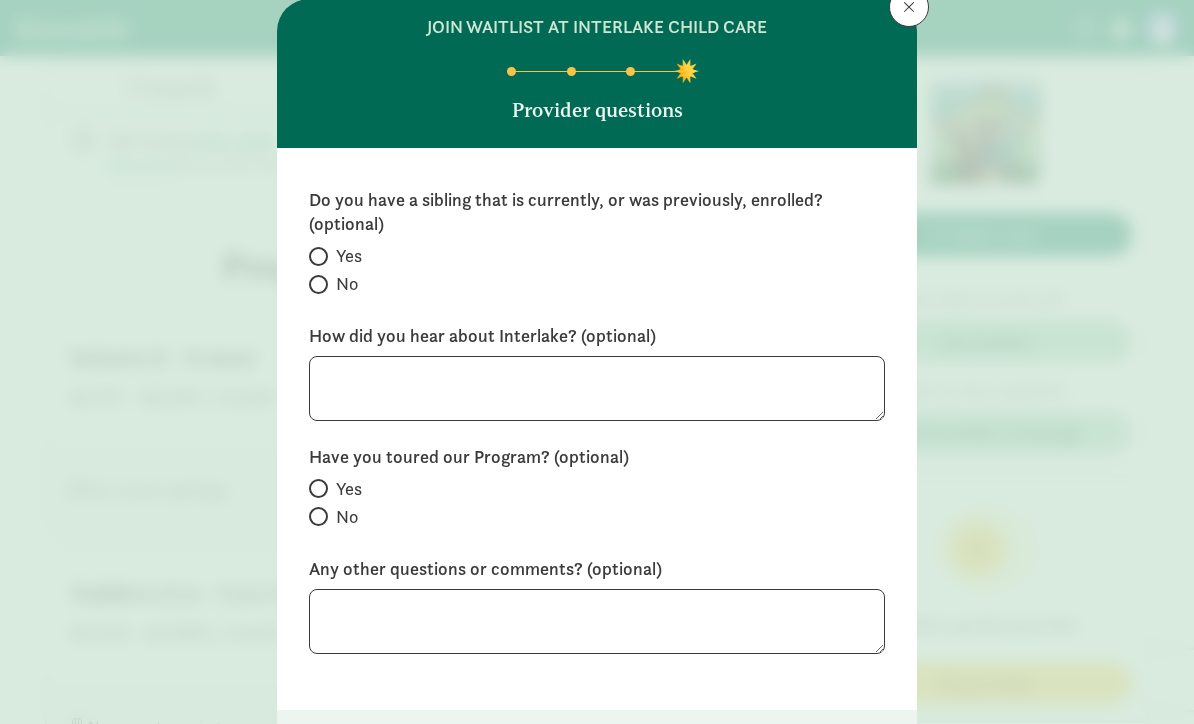 click on "No" 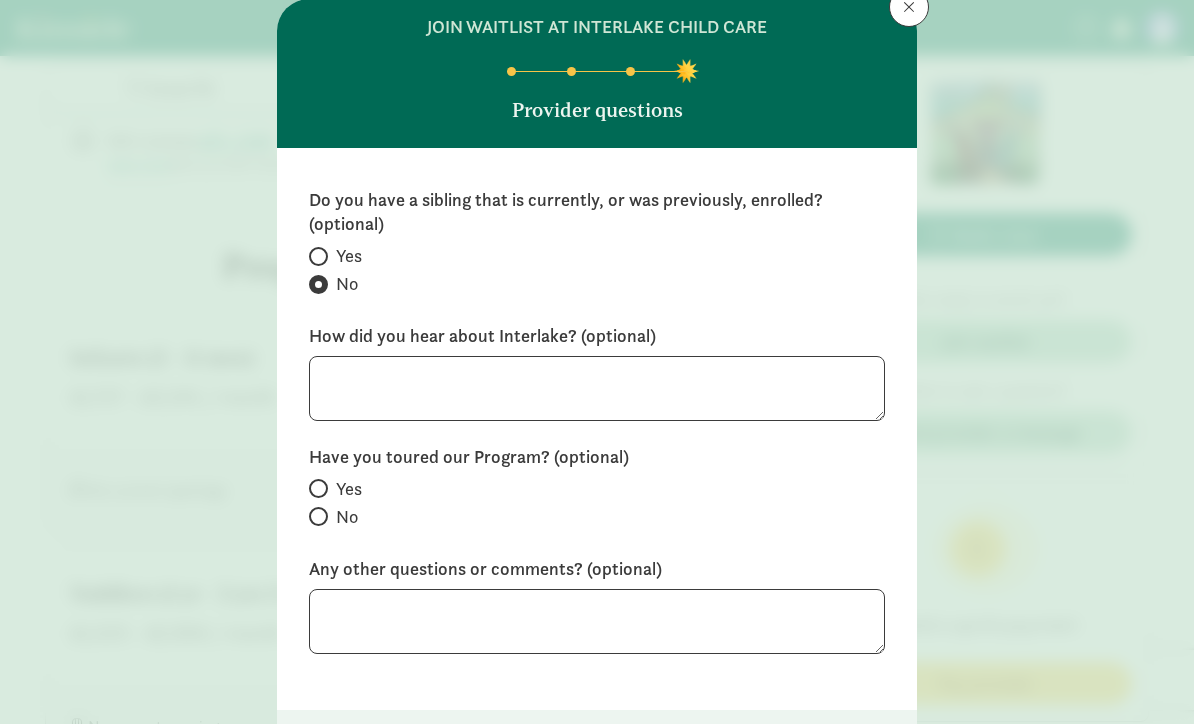 click on "No" 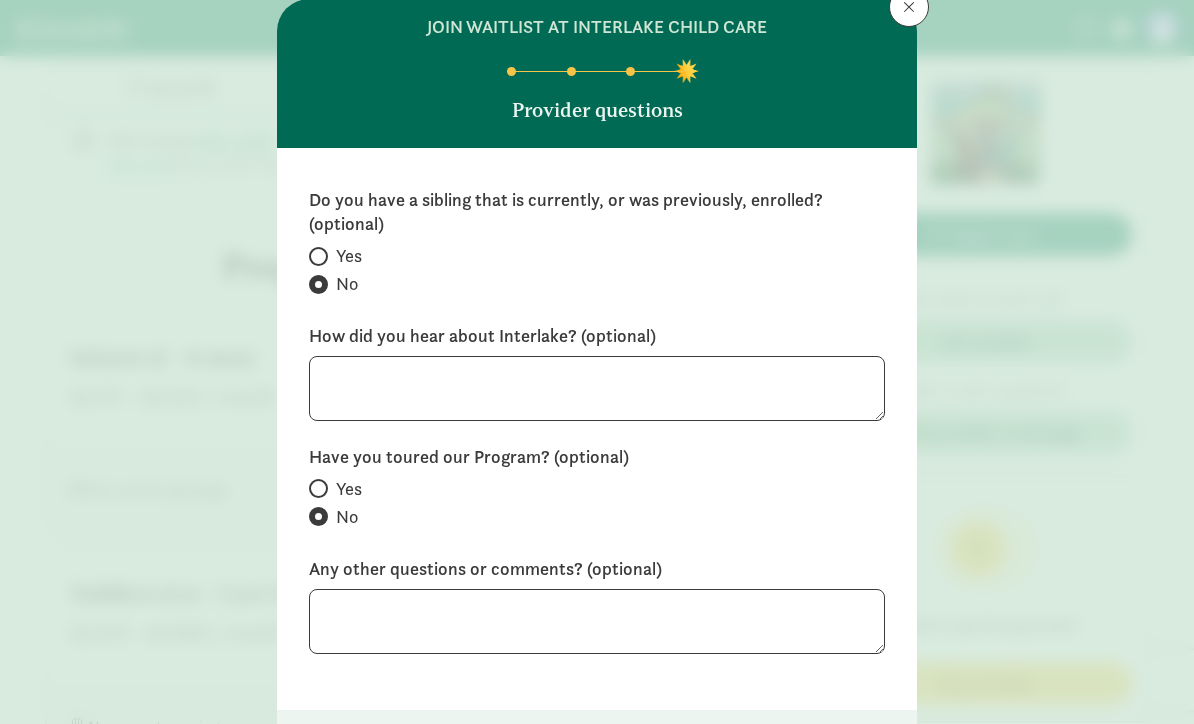 scroll, scrollTop: 108, scrollLeft: 0, axis: vertical 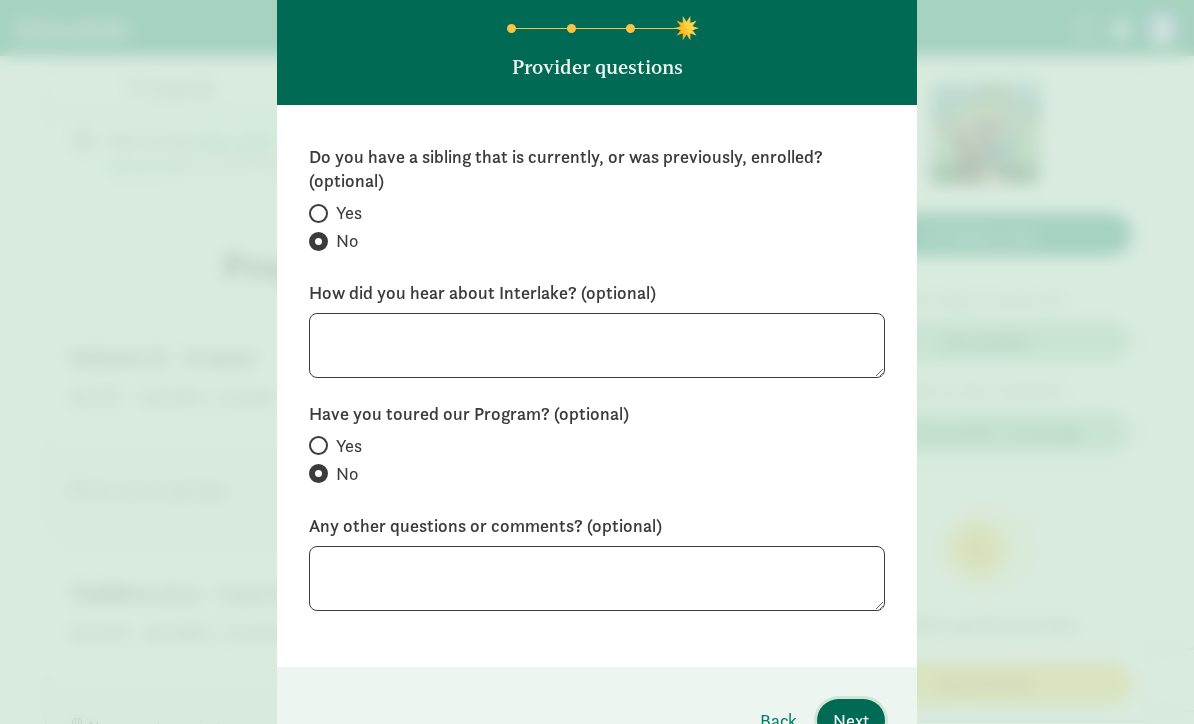 click on "Next" at bounding box center [851, 720] 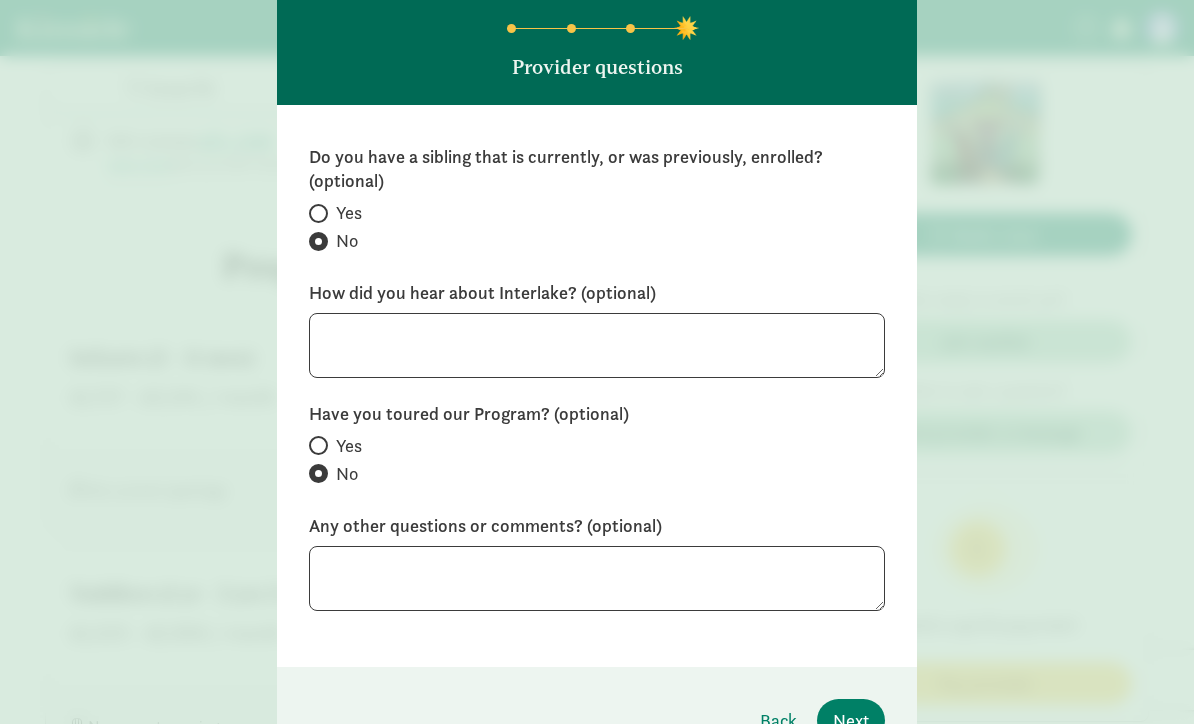 scroll, scrollTop: 0, scrollLeft: 0, axis: both 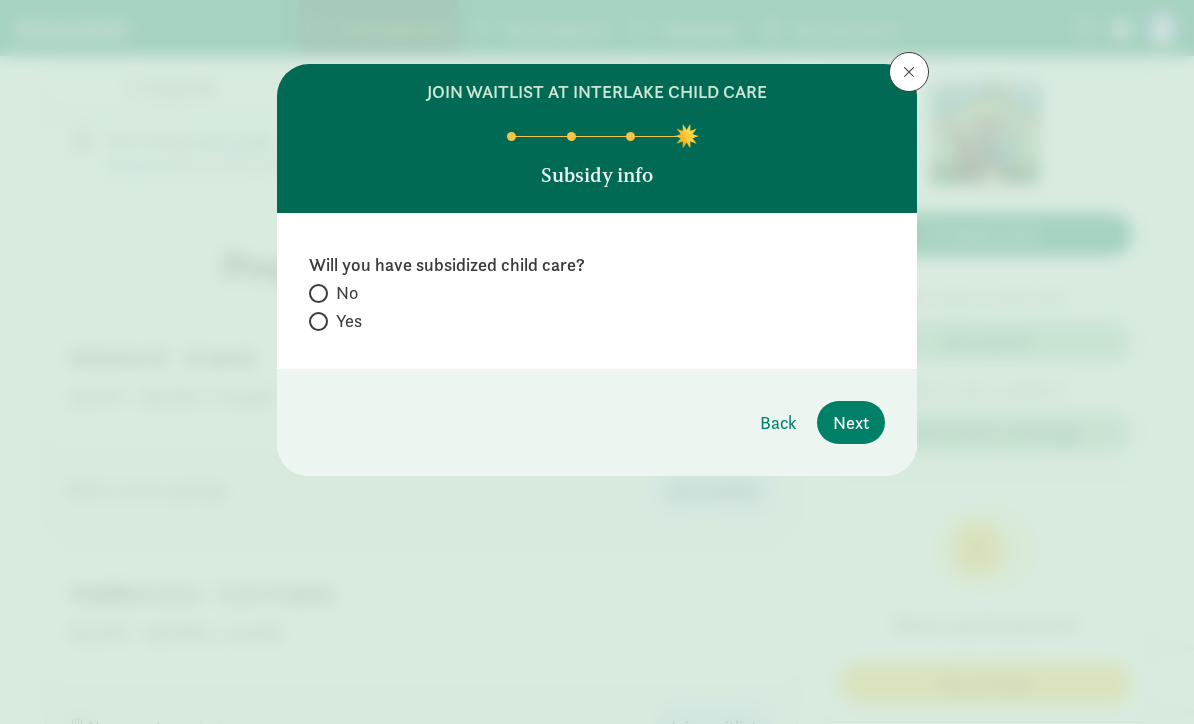 click on "Yes" at bounding box center [315, 321] 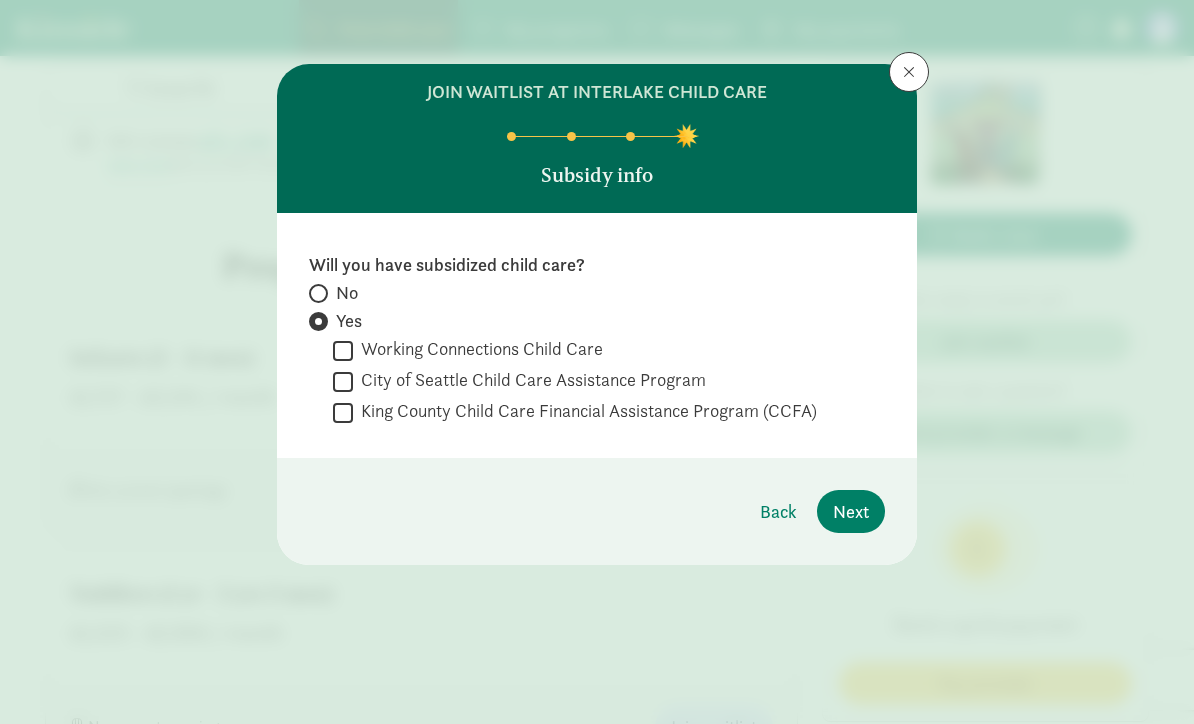 click on "No" at bounding box center (315, 293) 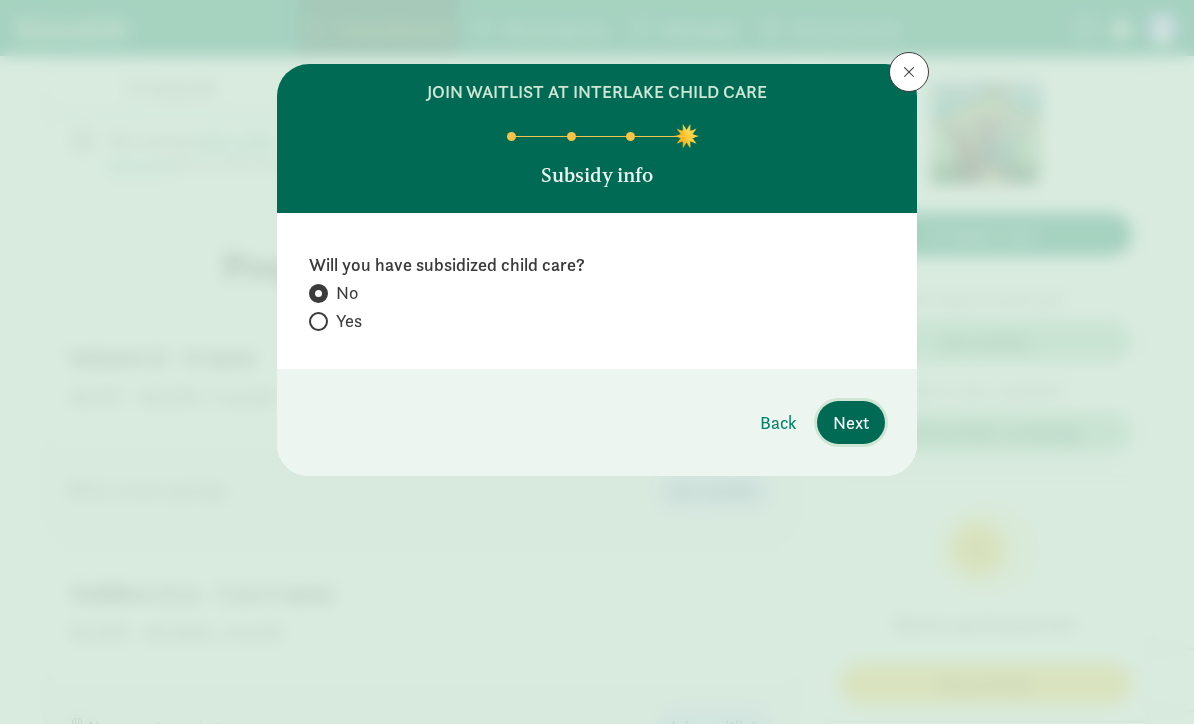 click on "Next" at bounding box center [851, 422] 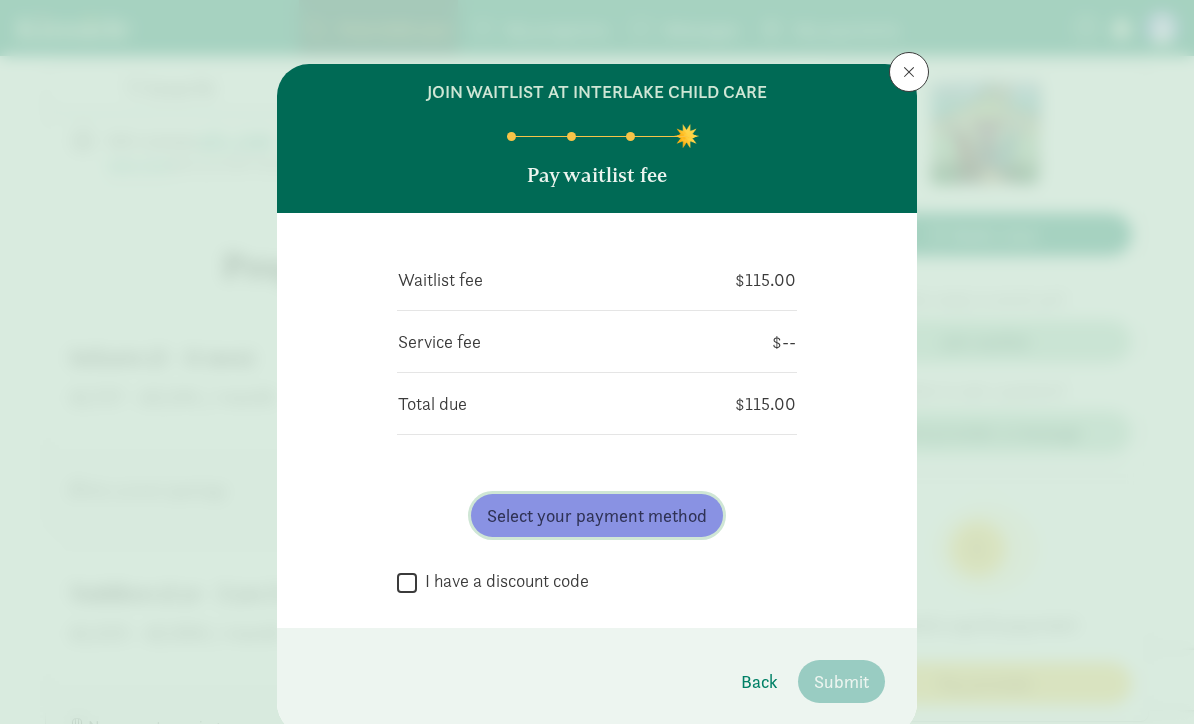 click on "Select your payment method" at bounding box center [597, 515] 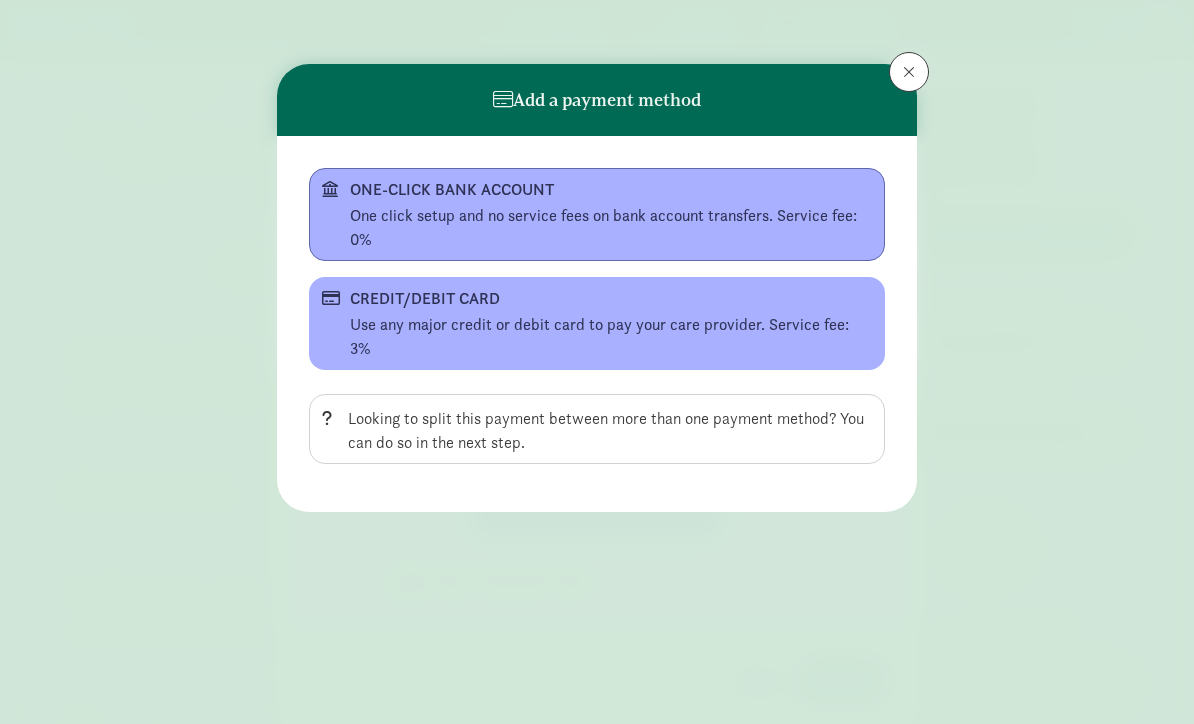 click on "ONE-CLICK BANK ACCOUNT" at bounding box center (595, 190) 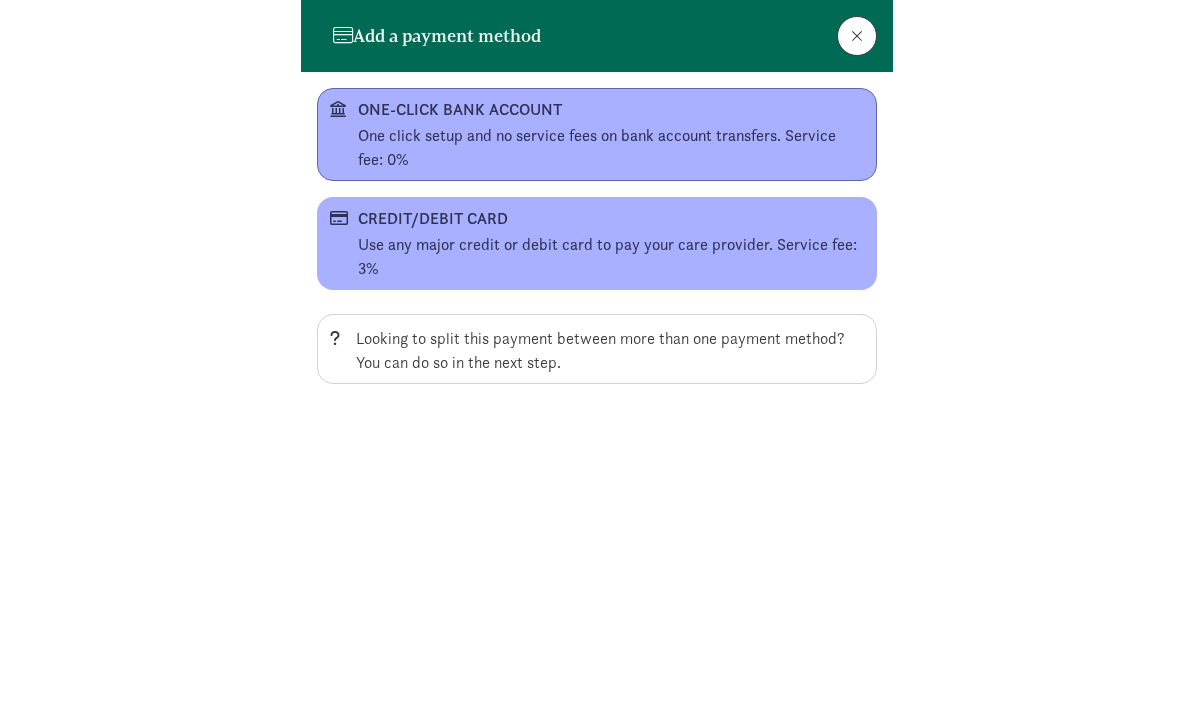 scroll, scrollTop: 902, scrollLeft: 0, axis: vertical 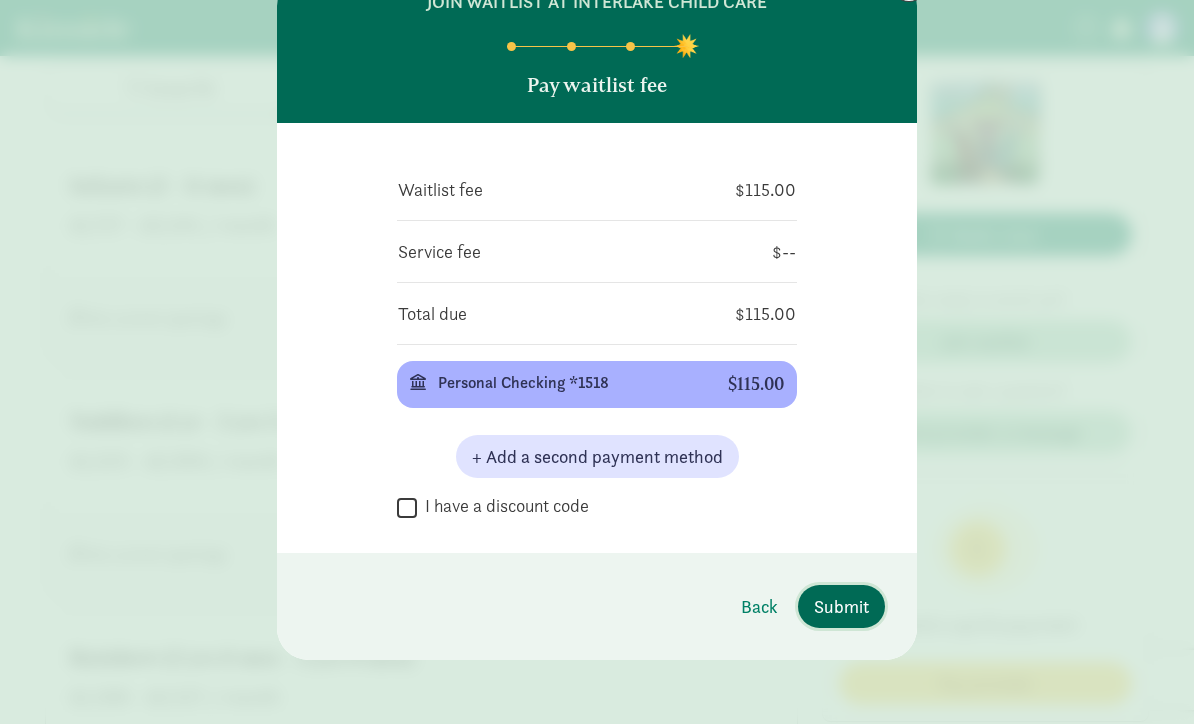 click on "Submit" at bounding box center (841, 606) 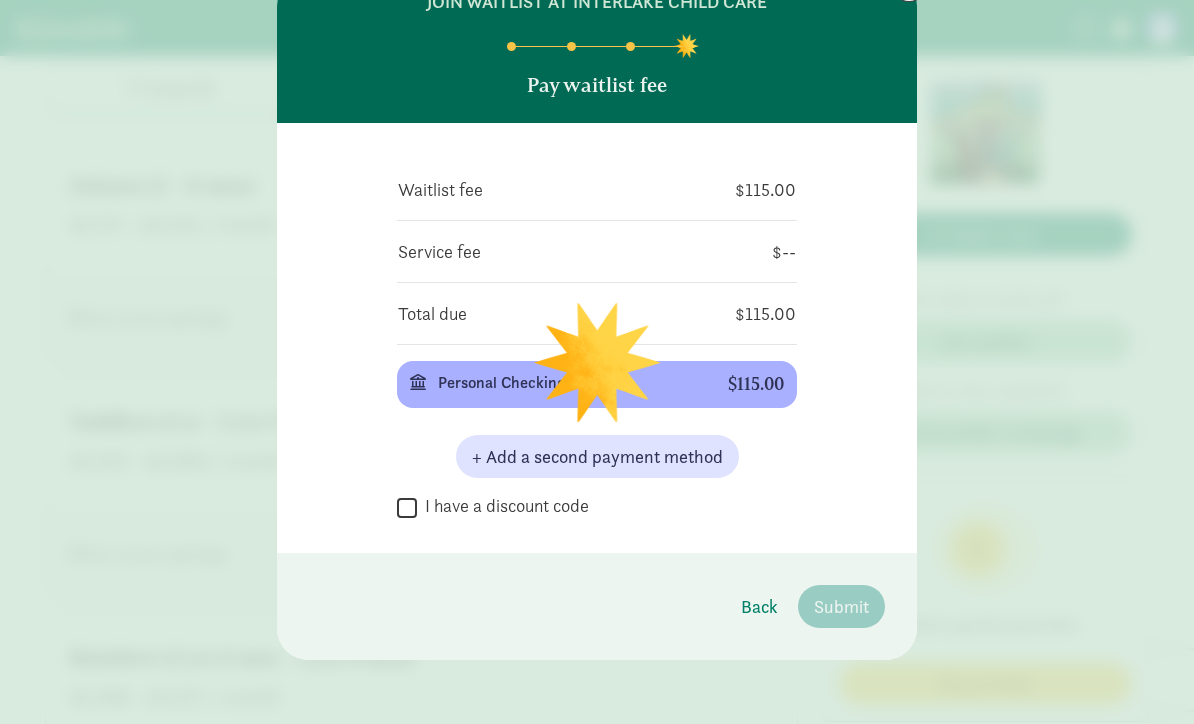 scroll, scrollTop: 0, scrollLeft: 0, axis: both 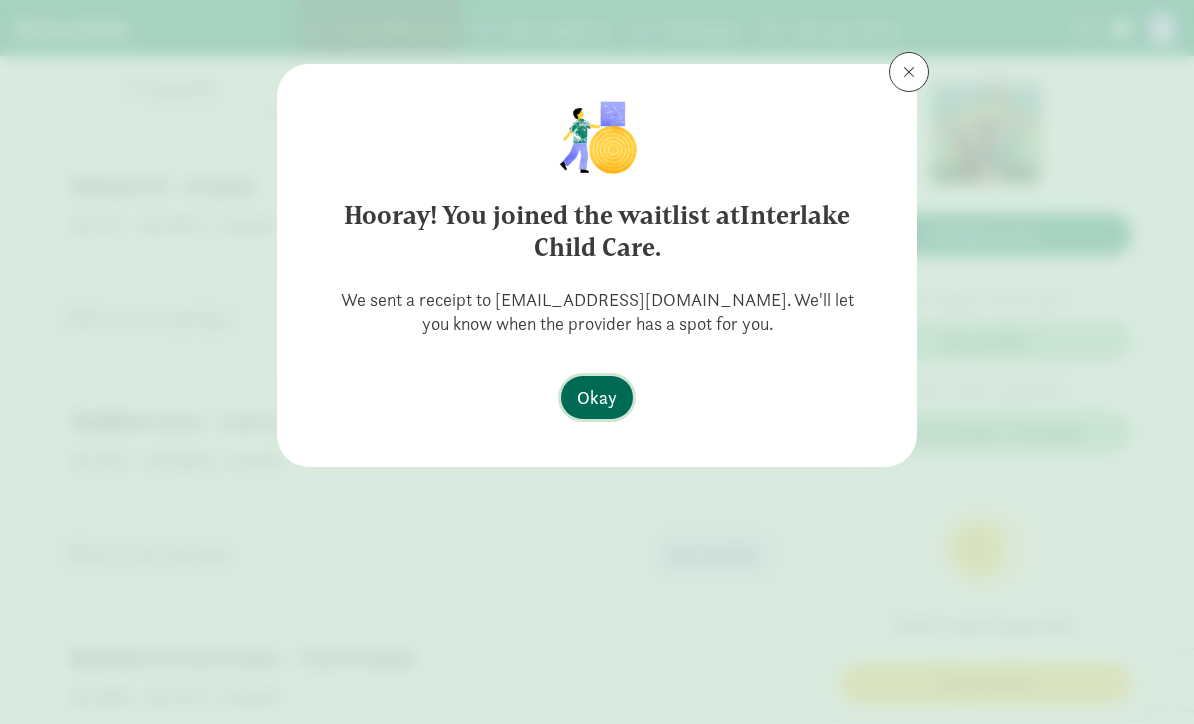 click on "Okay" at bounding box center (597, 397) 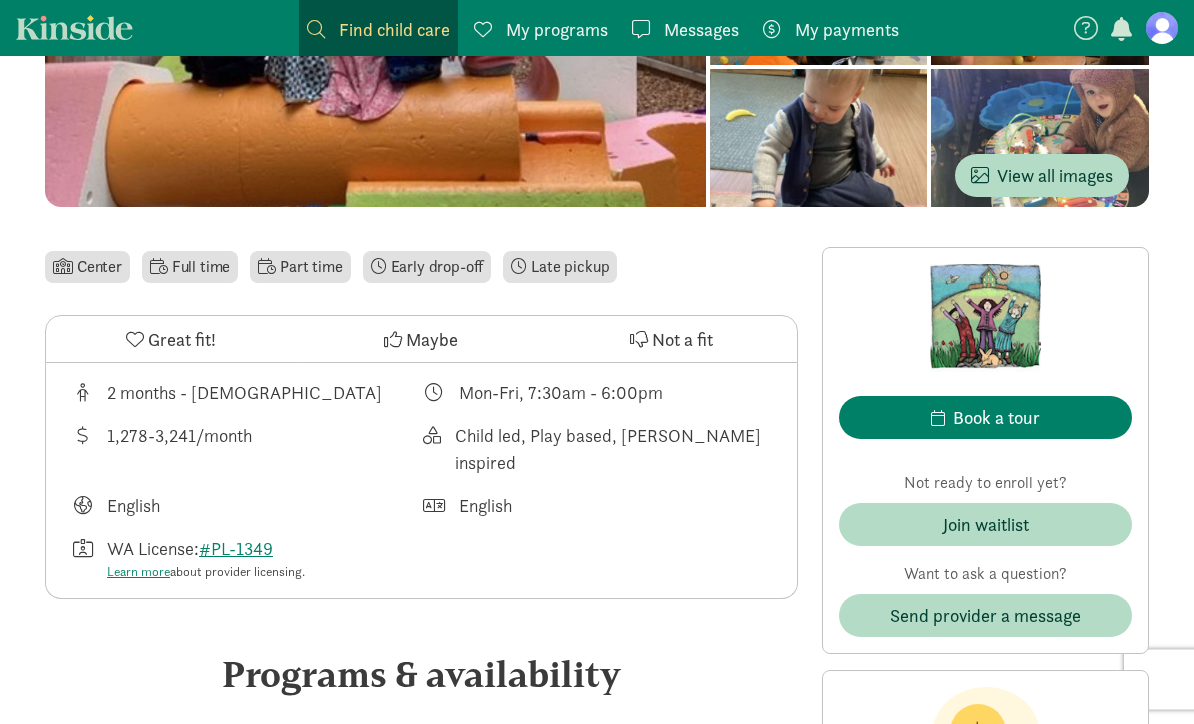 scroll, scrollTop: 233, scrollLeft: 0, axis: vertical 